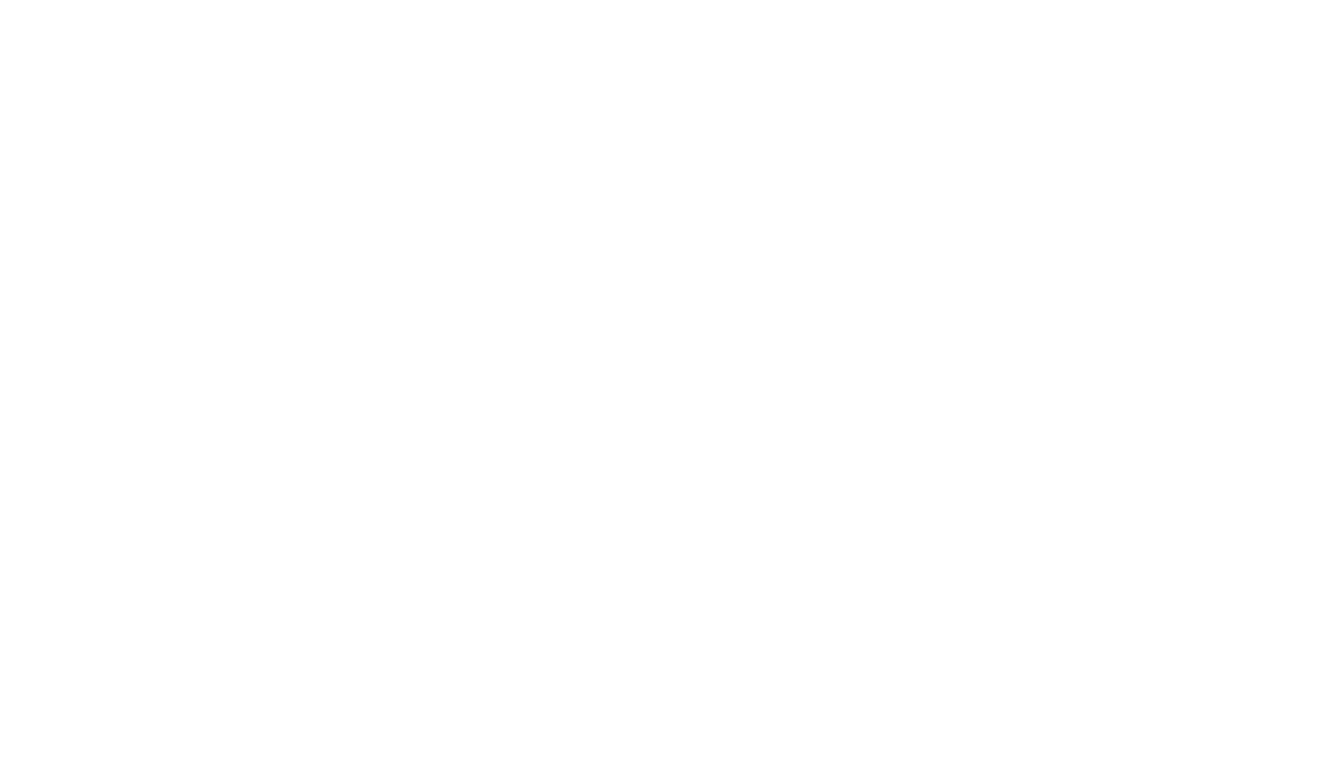 scroll, scrollTop: 0, scrollLeft: 0, axis: both 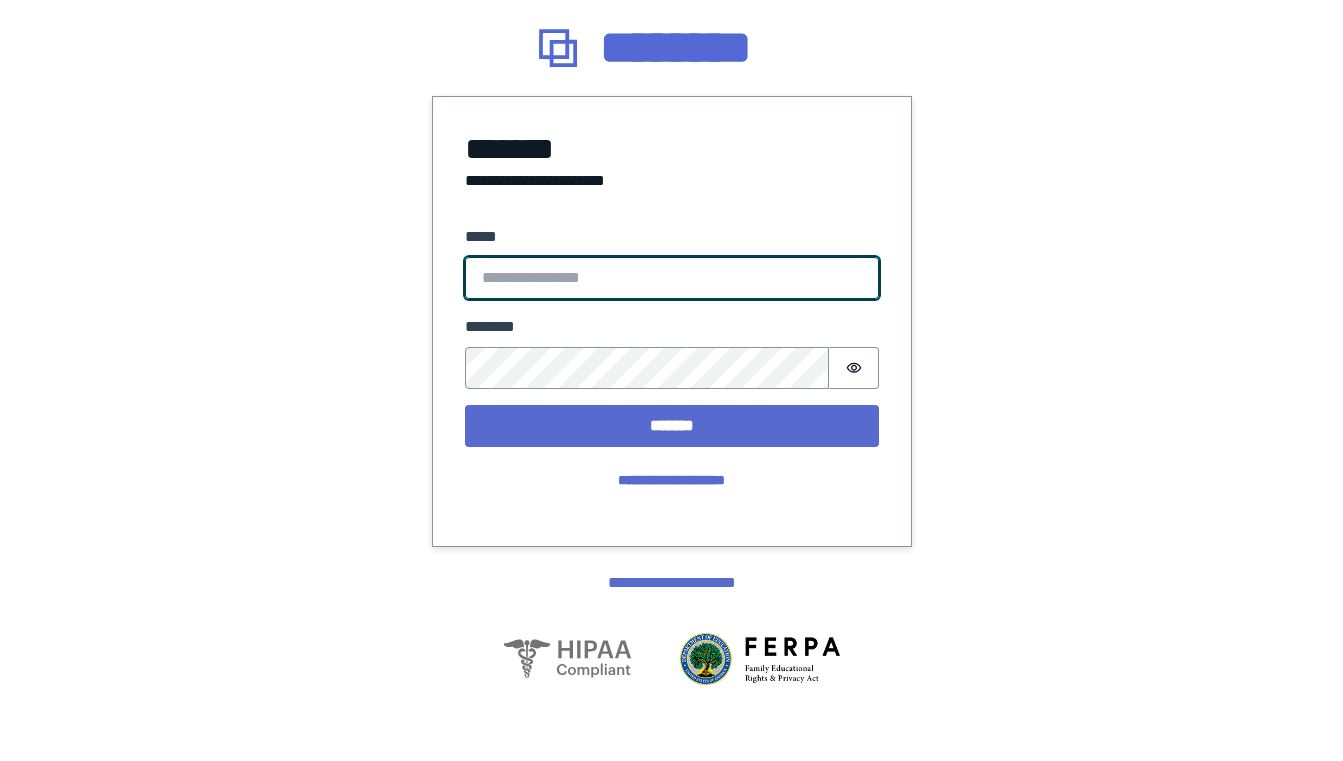 type on "**********" 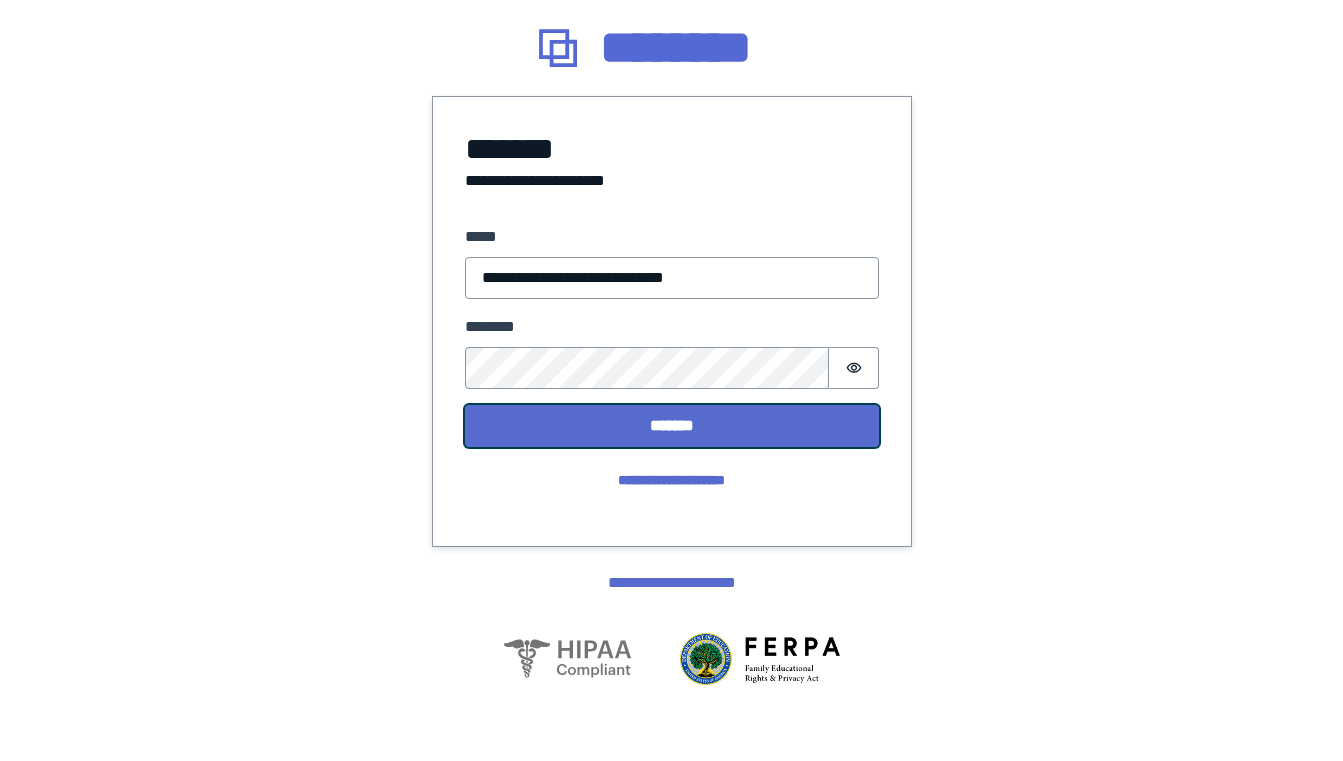 click on "*******" at bounding box center (672, 426) 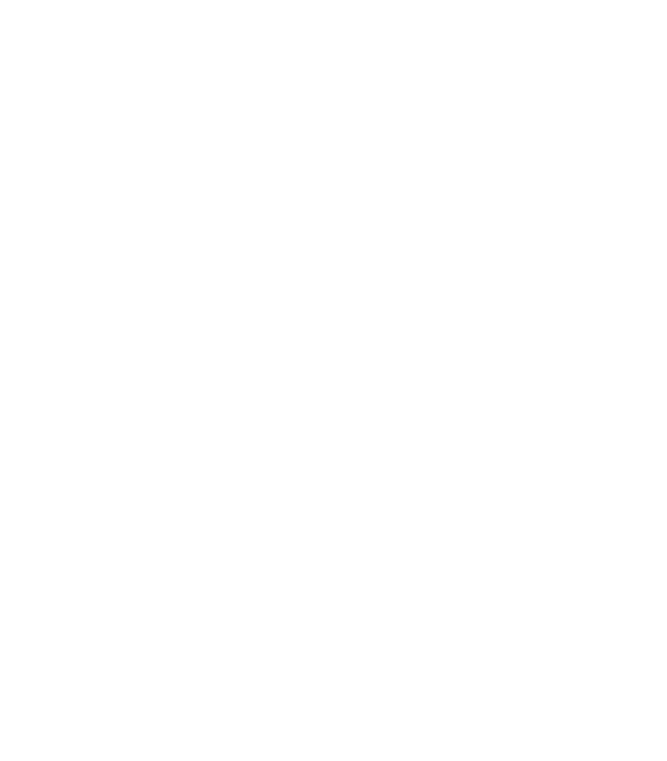 scroll, scrollTop: 0, scrollLeft: 0, axis: both 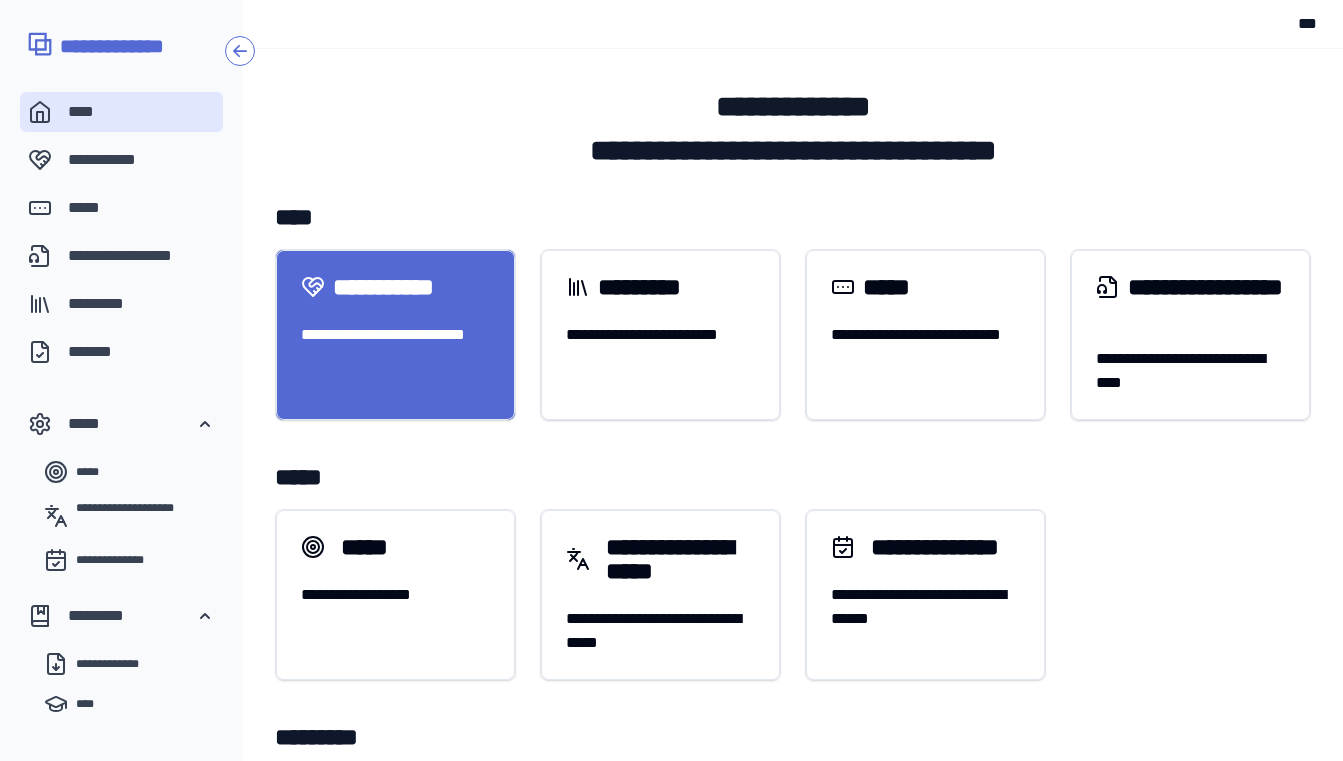 click on "**********" at bounding box center (395, 347) 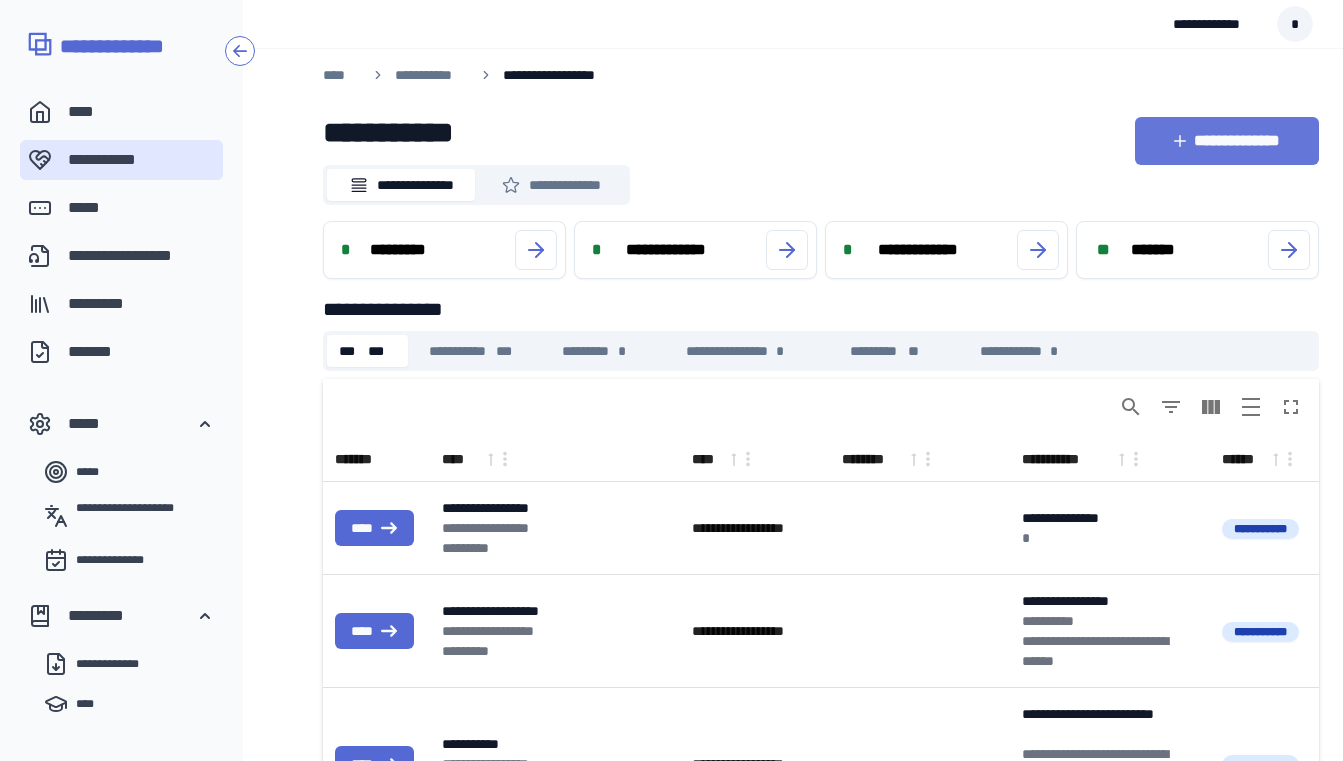 click on "**********" at bounding box center (1227, 141) 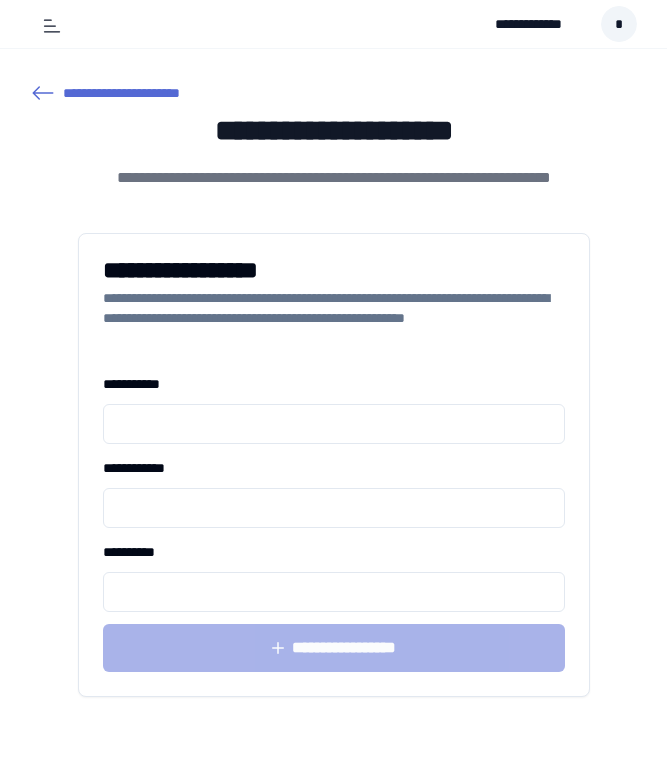 click at bounding box center (334, 424) 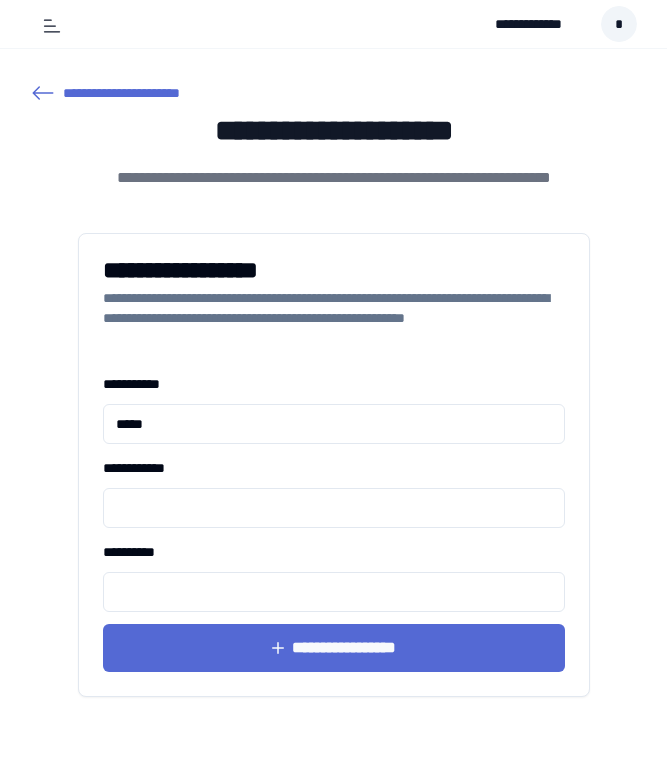 type on "*****" 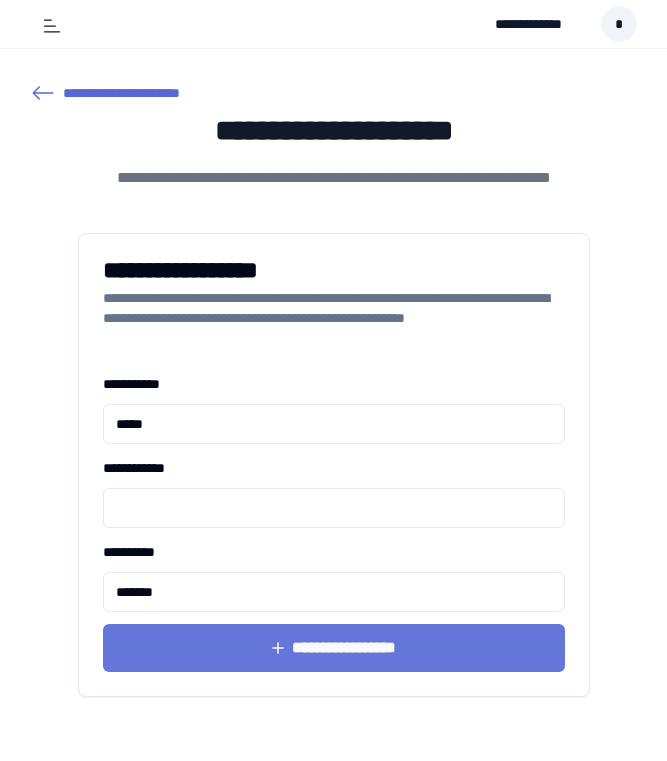 type on "*******" 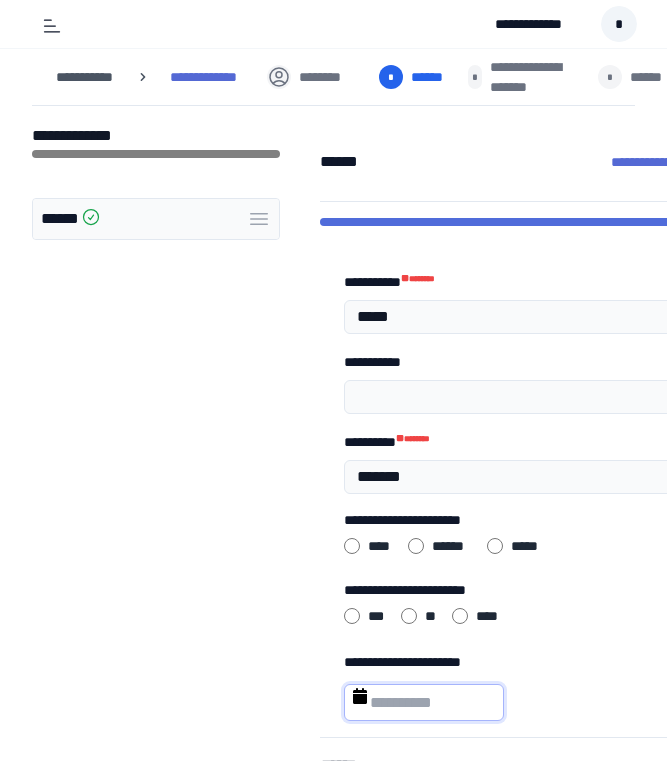 select on "****" 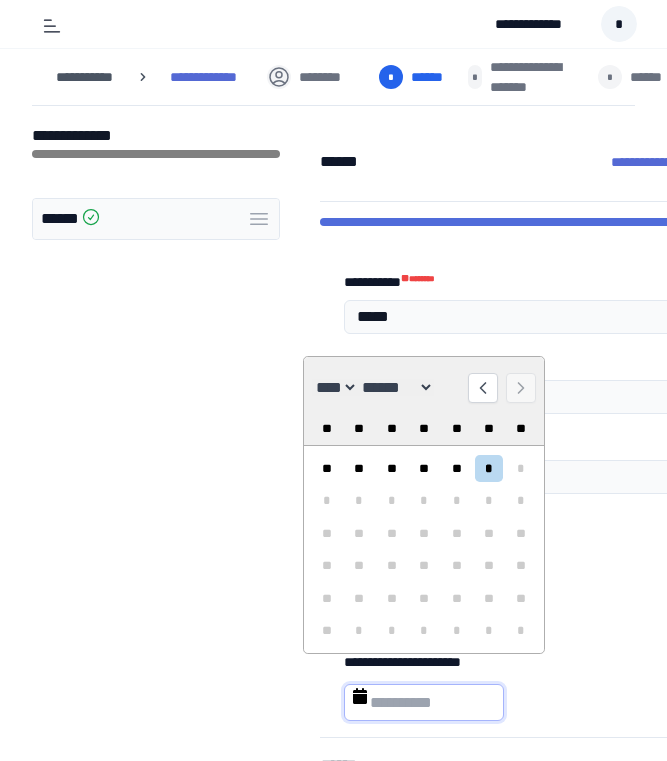 click at bounding box center [424, 702] 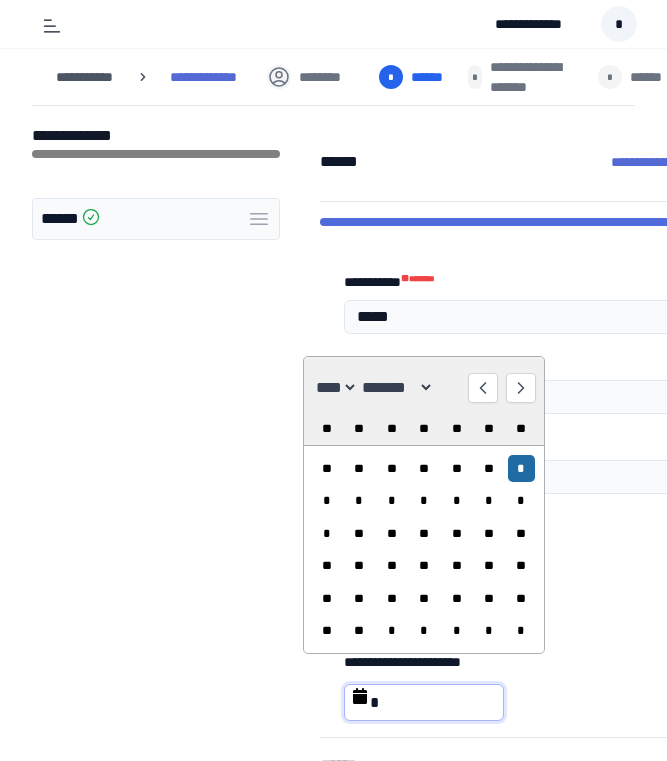 type on "**" 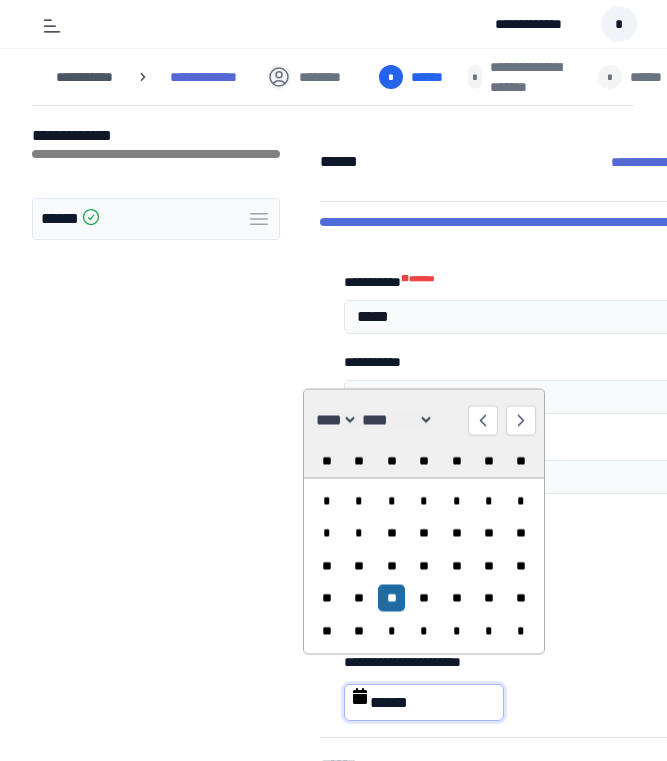 type on "*******" 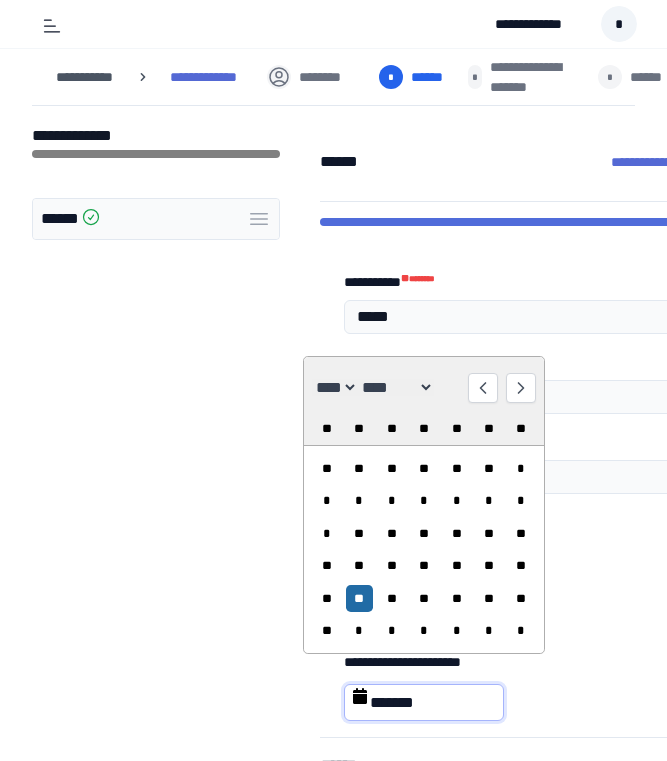 type on "********" 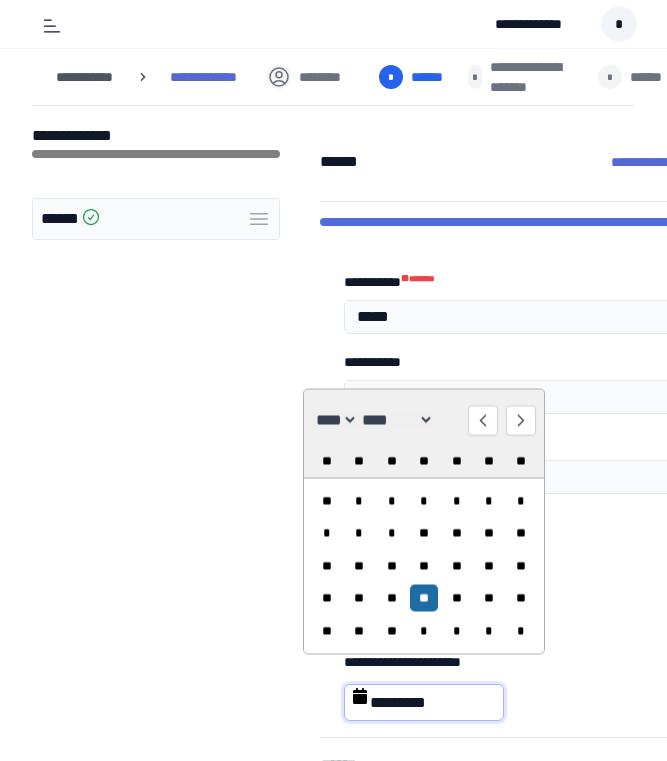 type on "**********" 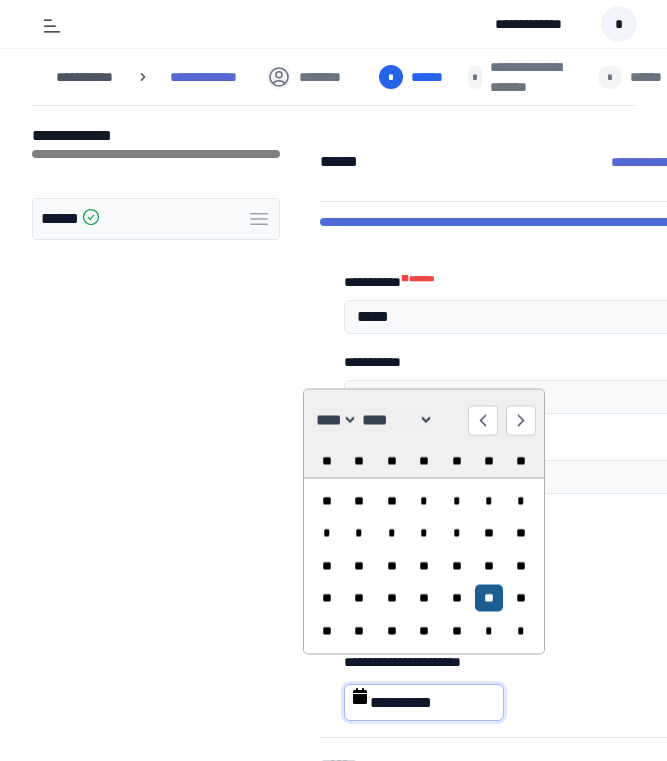 type on "**********" 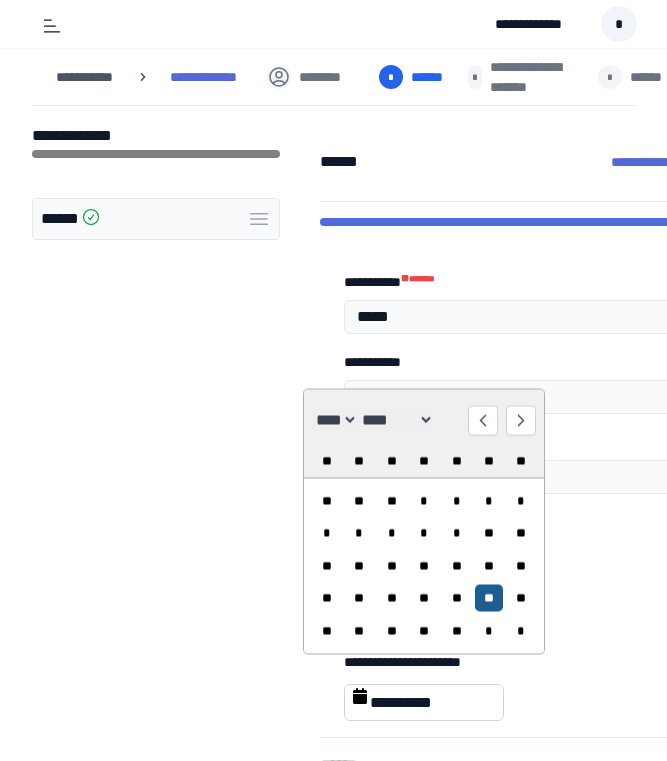click on "**" at bounding box center [488, 598] 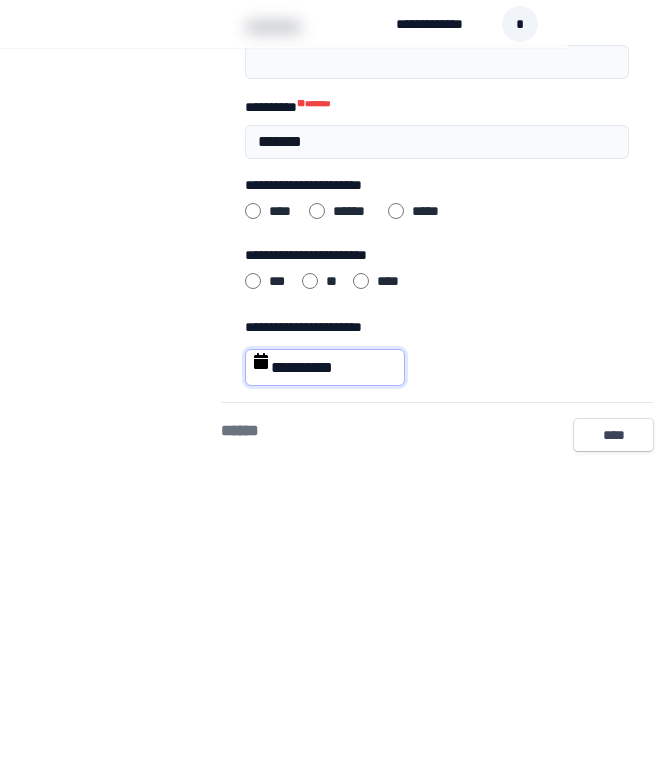 scroll, scrollTop: 335, scrollLeft: 101, axis: both 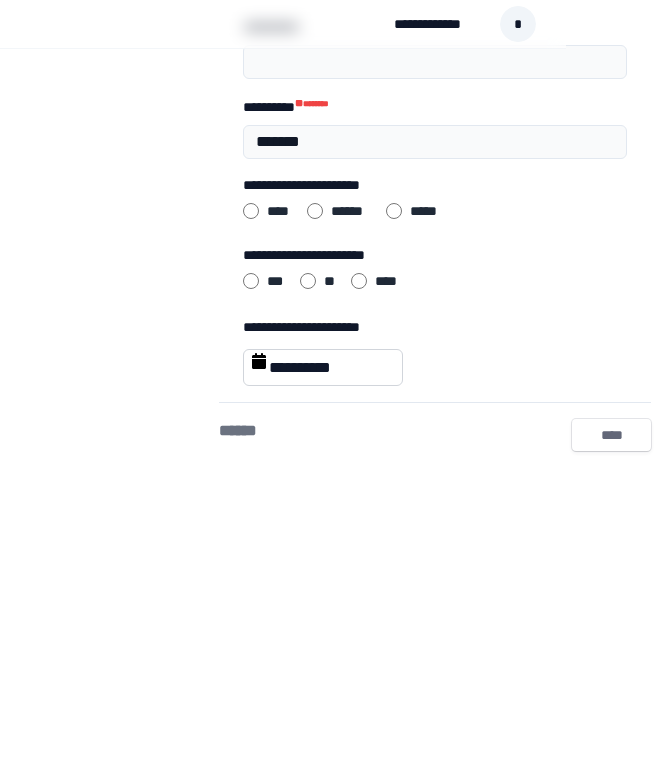 click on "****" at bounding box center (611, 435) 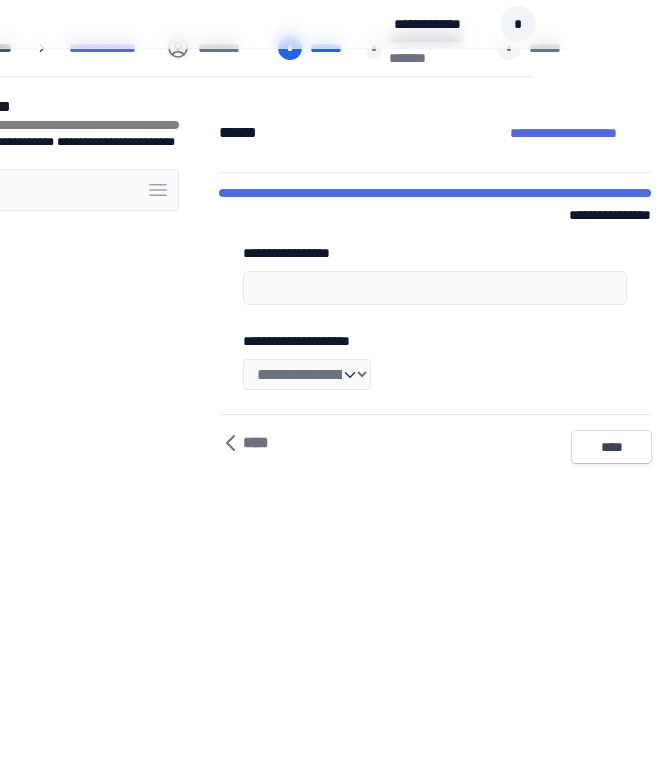 scroll, scrollTop: 0, scrollLeft: 101, axis: horizontal 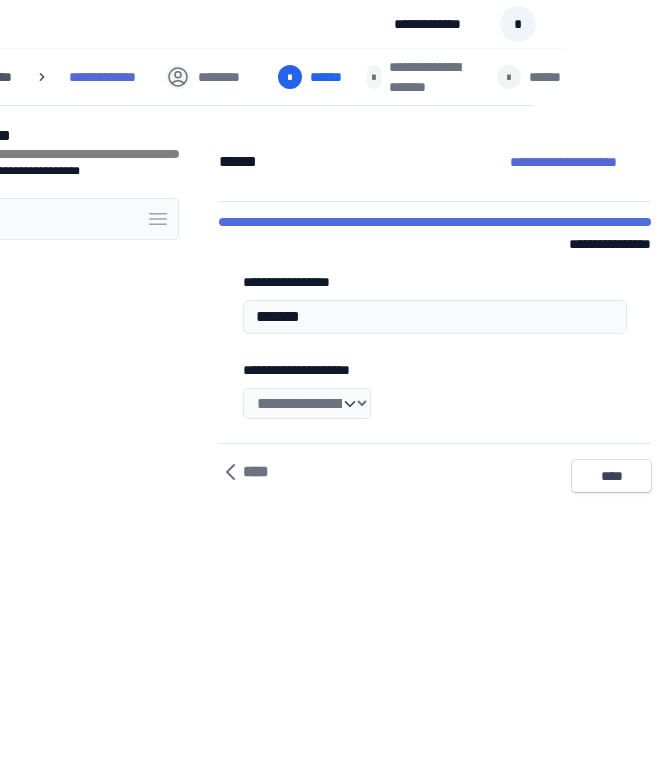 type on "*******" 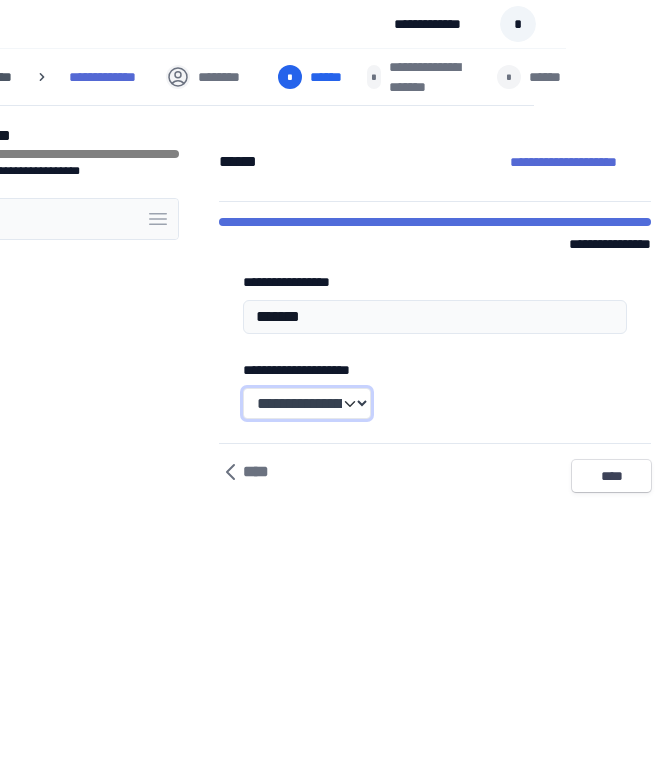 click on "**********" at bounding box center (307, 403) 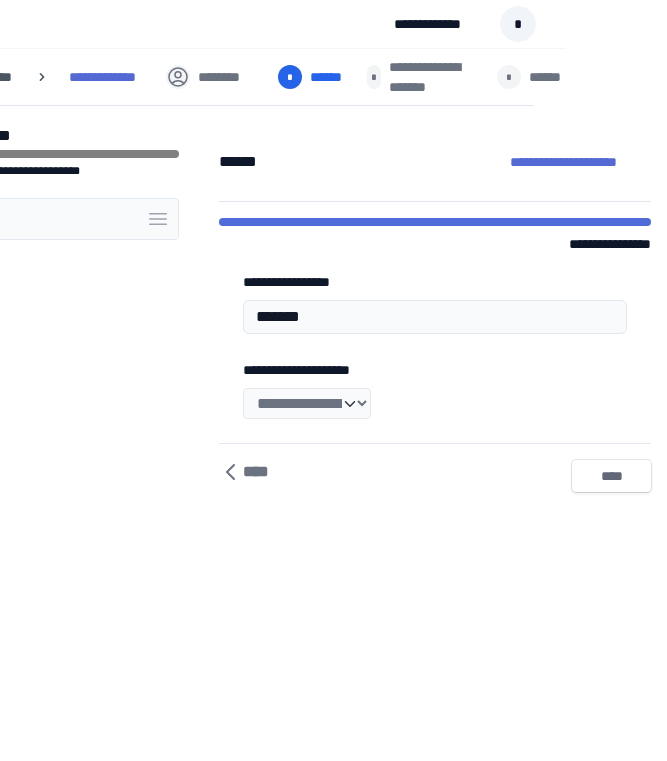 click on "****" at bounding box center (611, 476) 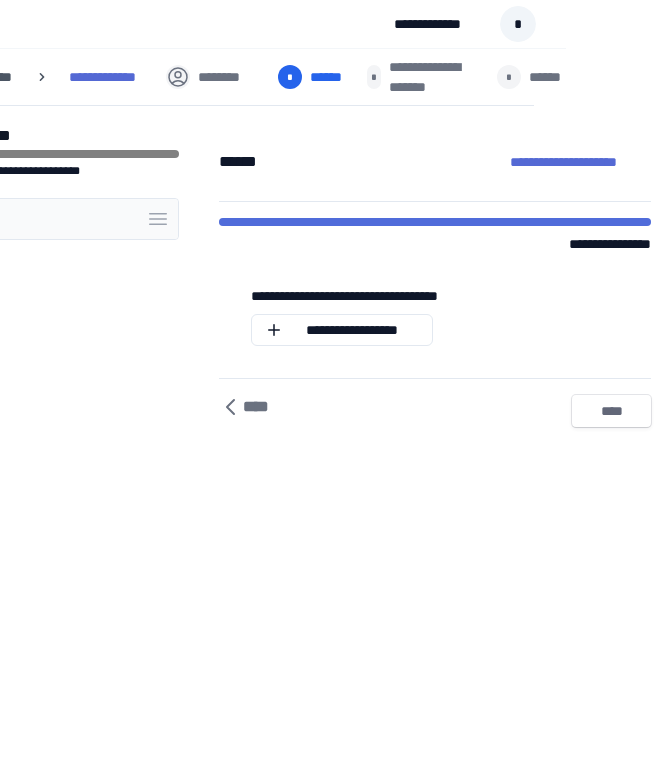 click on "****" at bounding box center (611, 411) 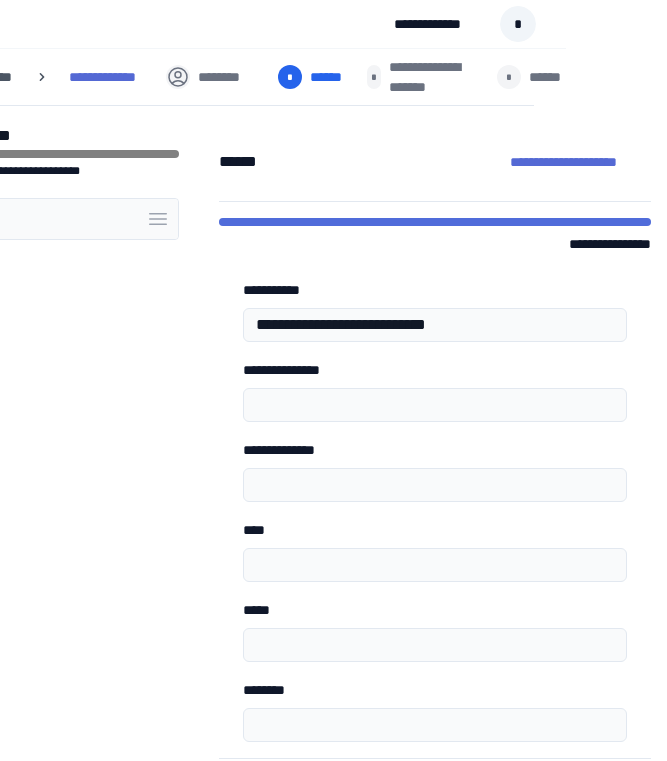 type on "**********" 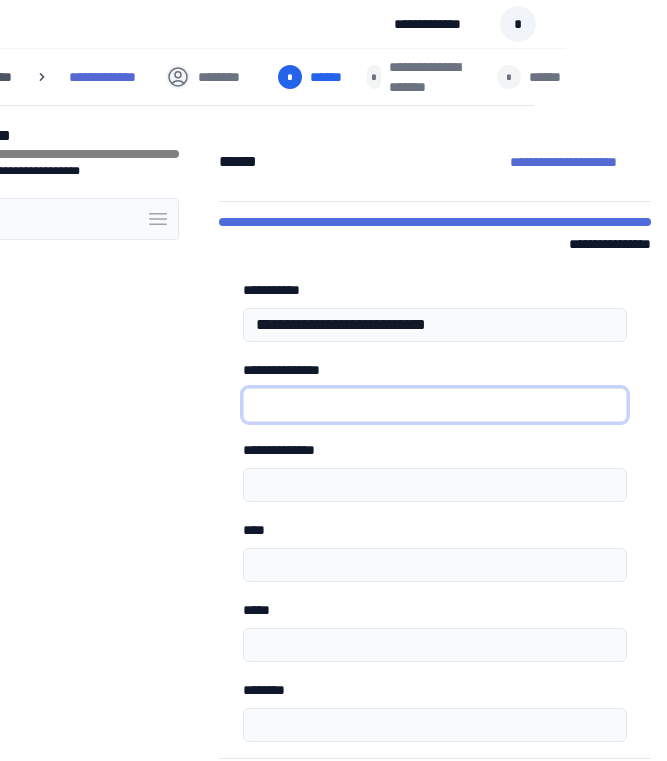 click on "**********" at bounding box center (435, 405) 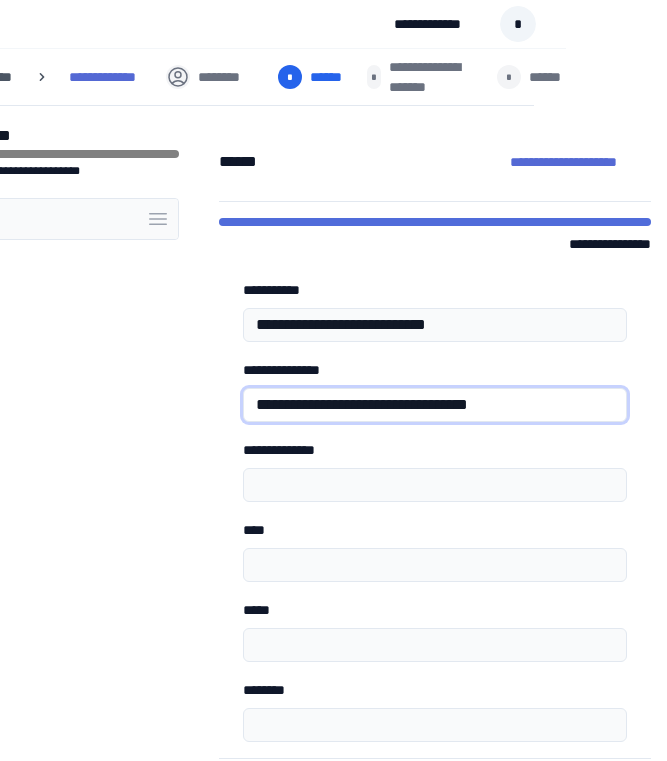 type on "**********" 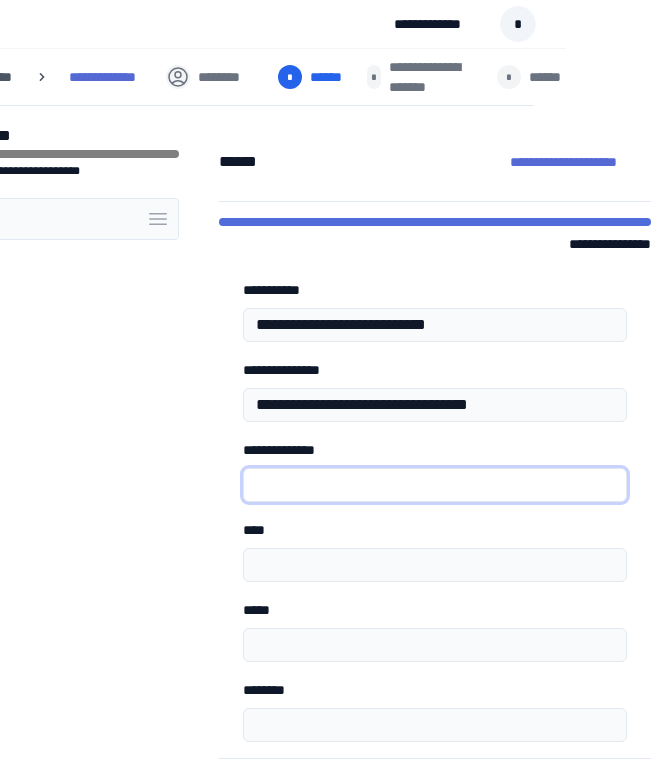 click on "**********" at bounding box center [435, 485] 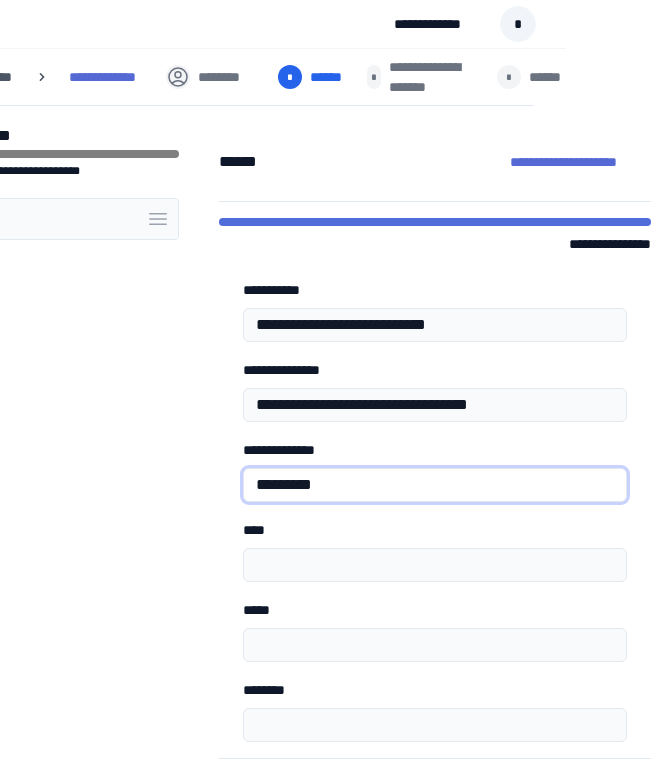type on "*********" 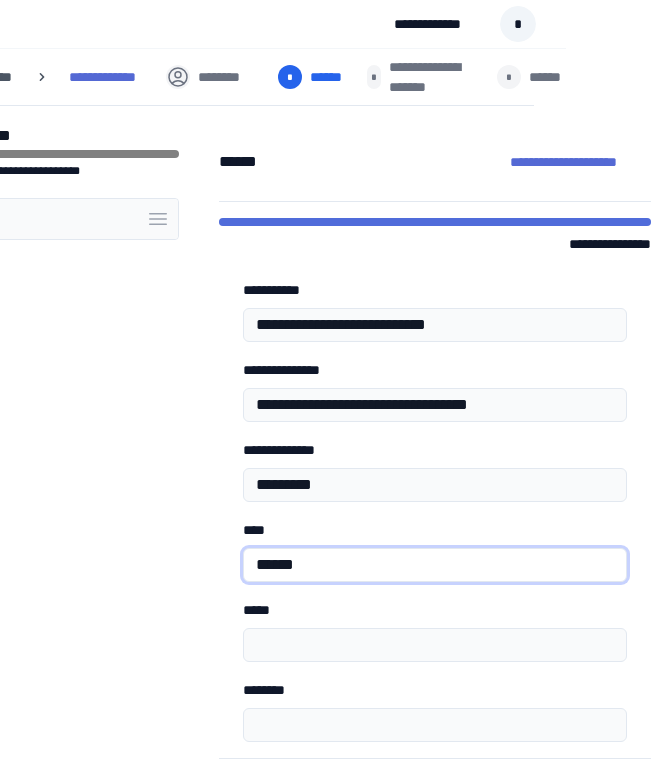type on "******" 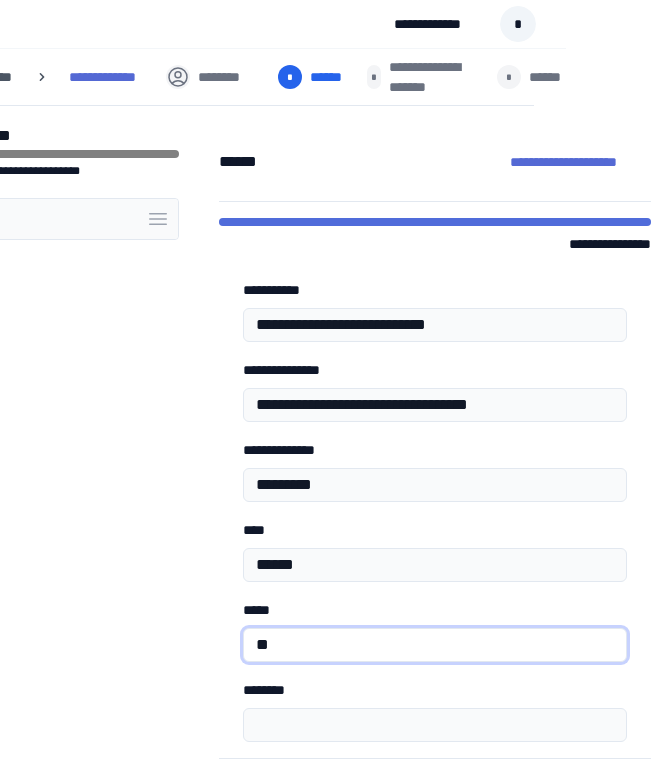 type on "**" 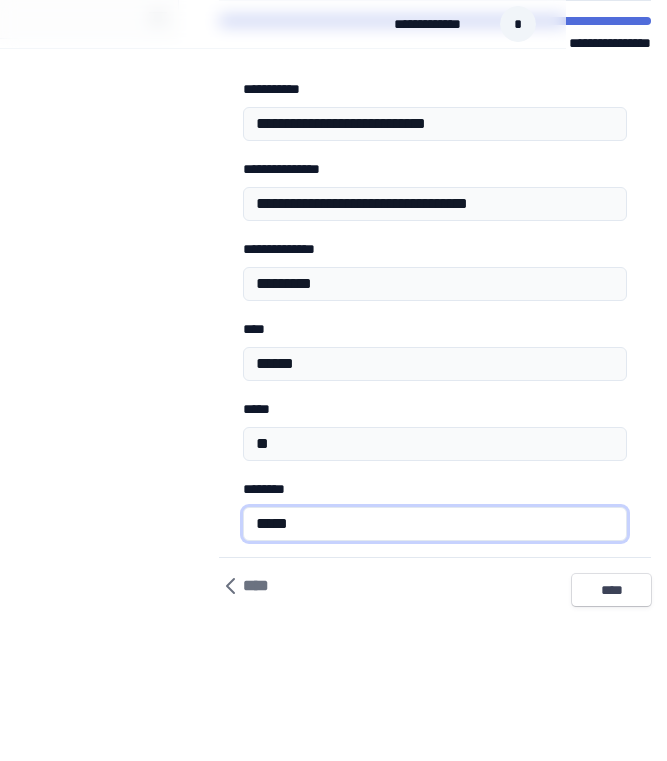 scroll, scrollTop: 205, scrollLeft: 101, axis: both 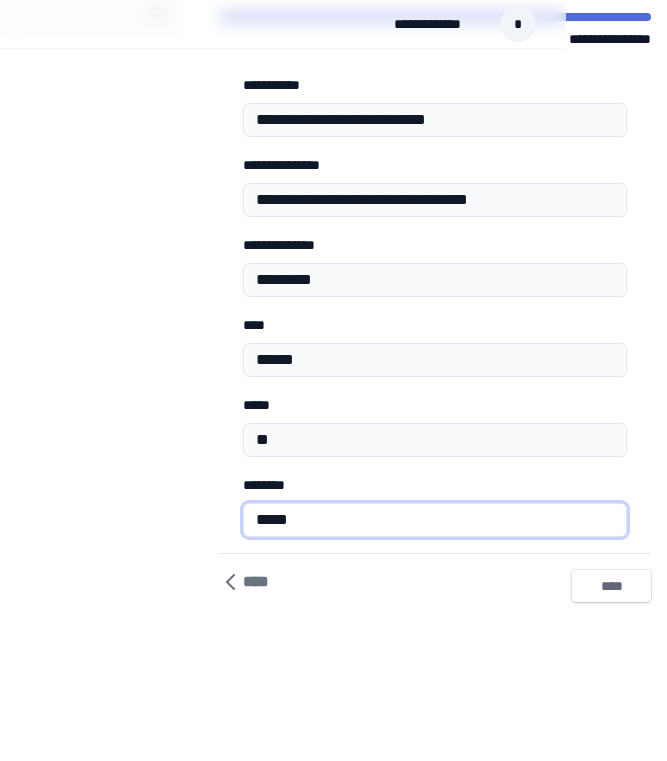 type on "*****" 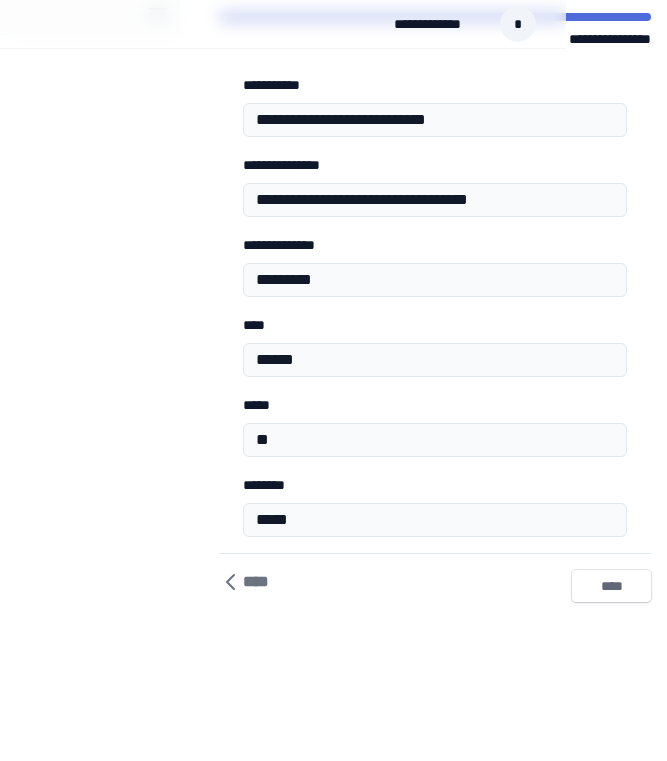 click on "****" at bounding box center [611, 586] 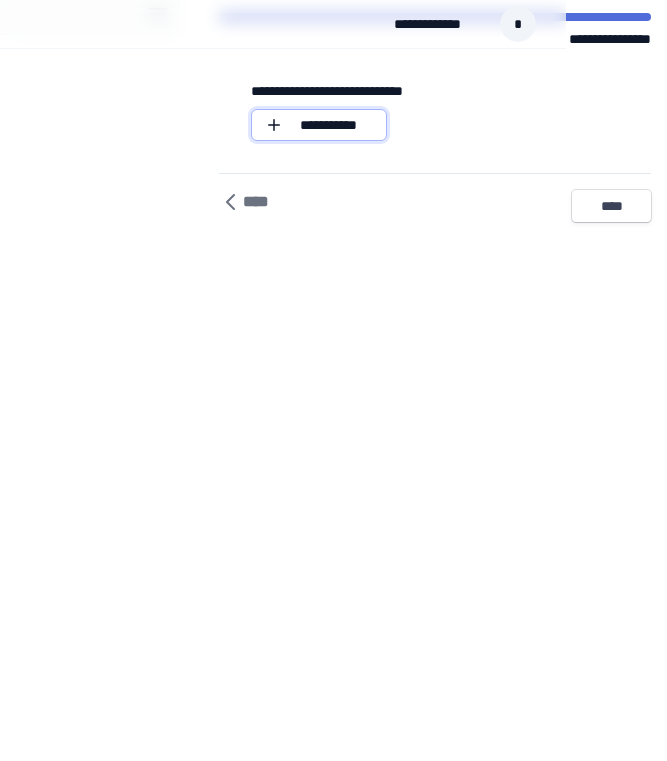 click on "***     *******" at bounding box center (329, 125) 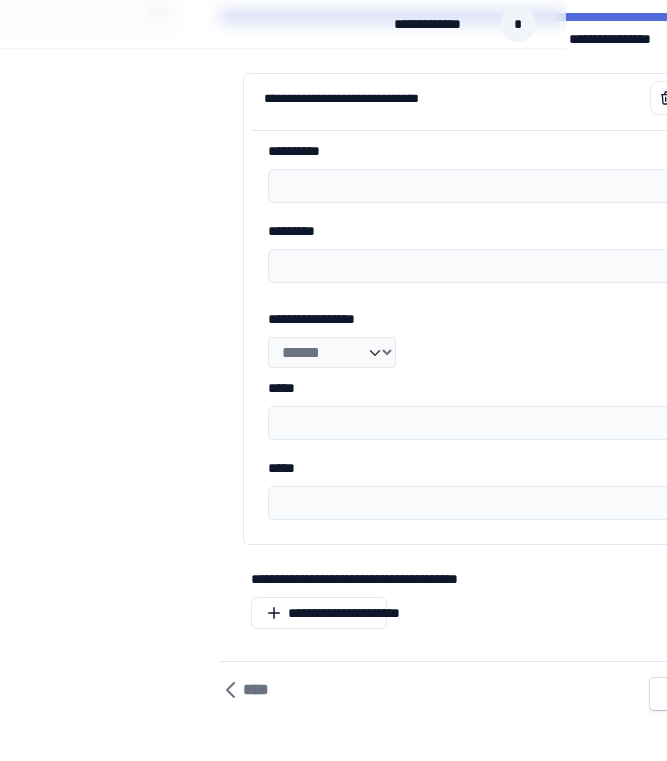 scroll, scrollTop: 205, scrollLeft: 114, axis: both 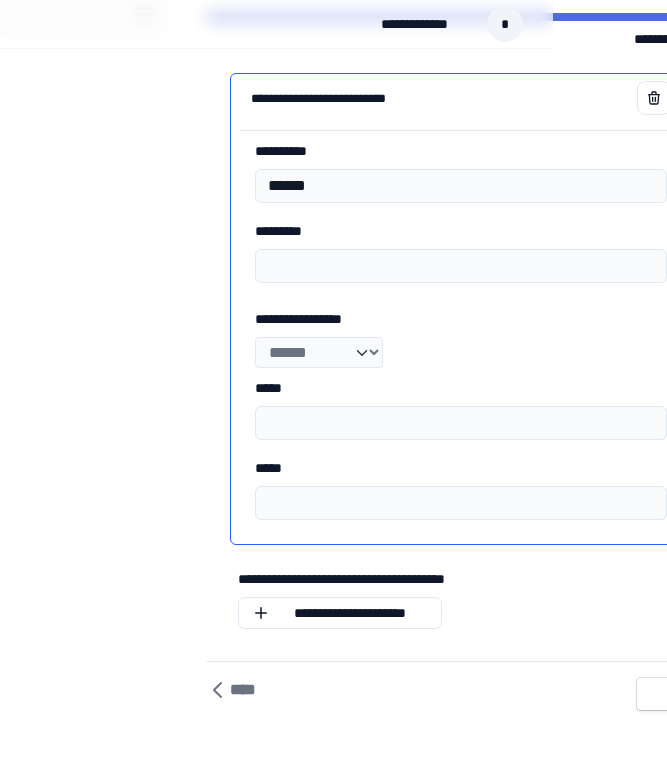 type on "******" 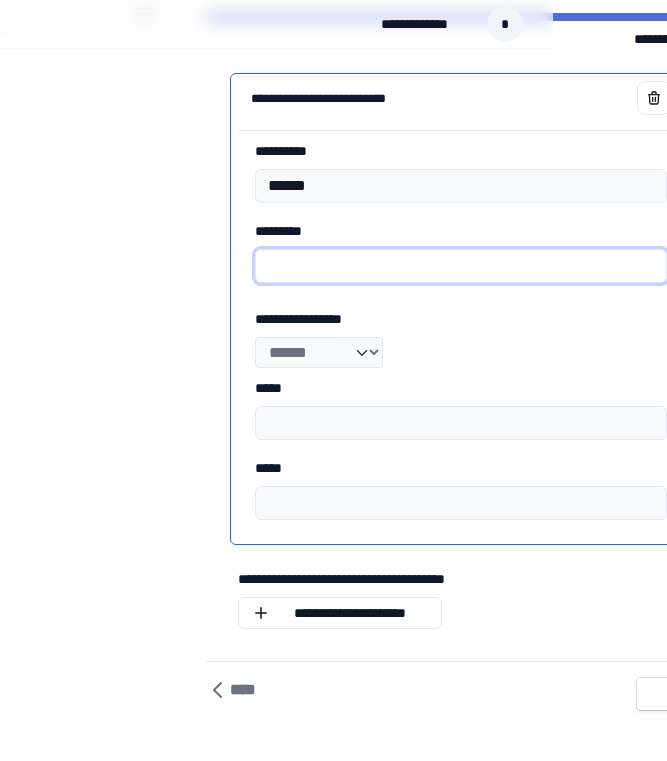 click on "*********" at bounding box center [461, 266] 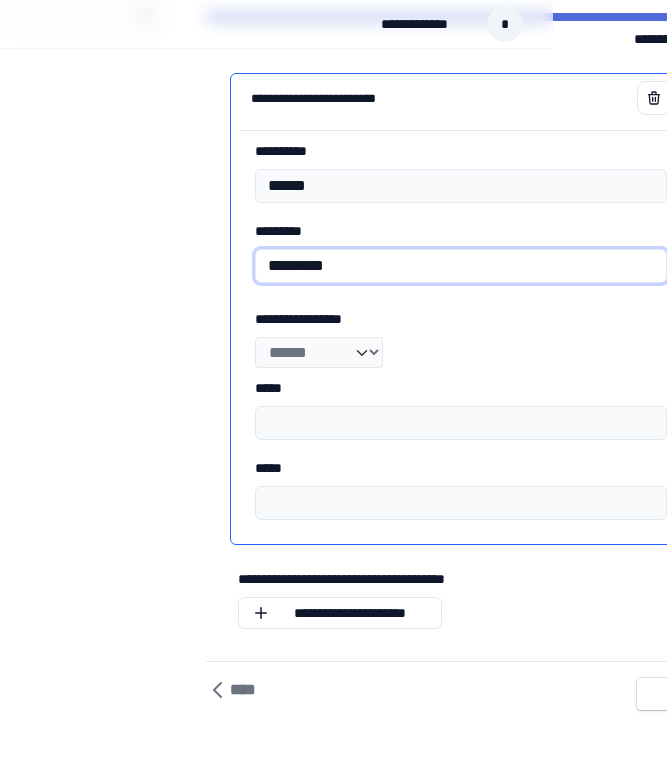 type on "*********" 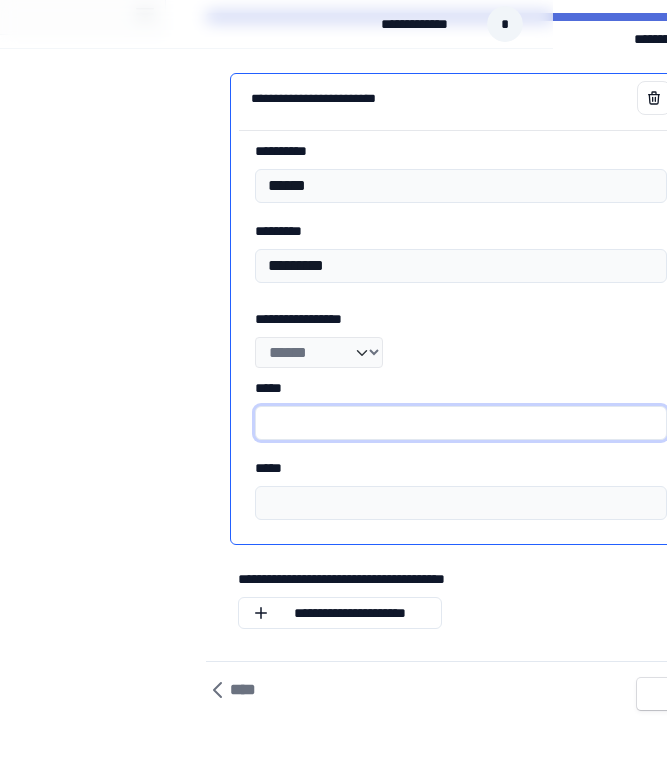 click on "*****" at bounding box center (461, 423) 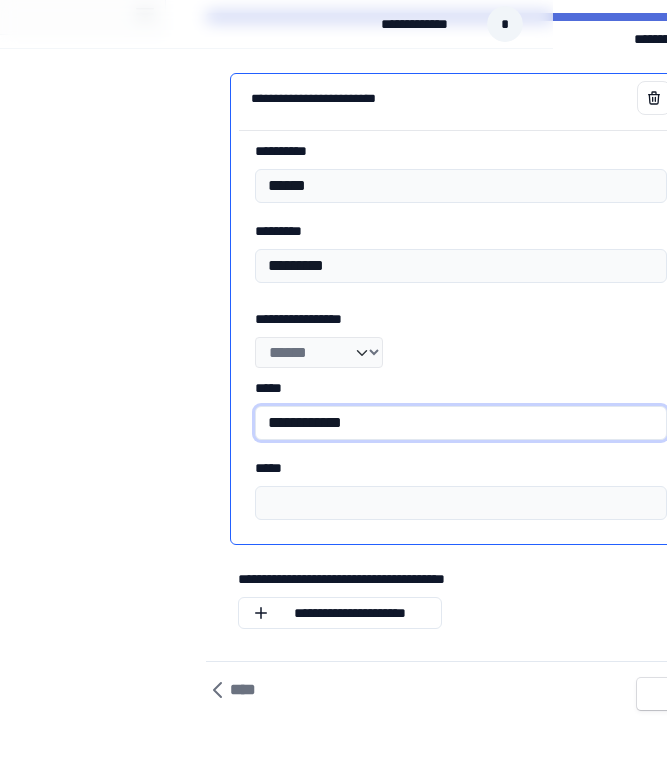 type on "**********" 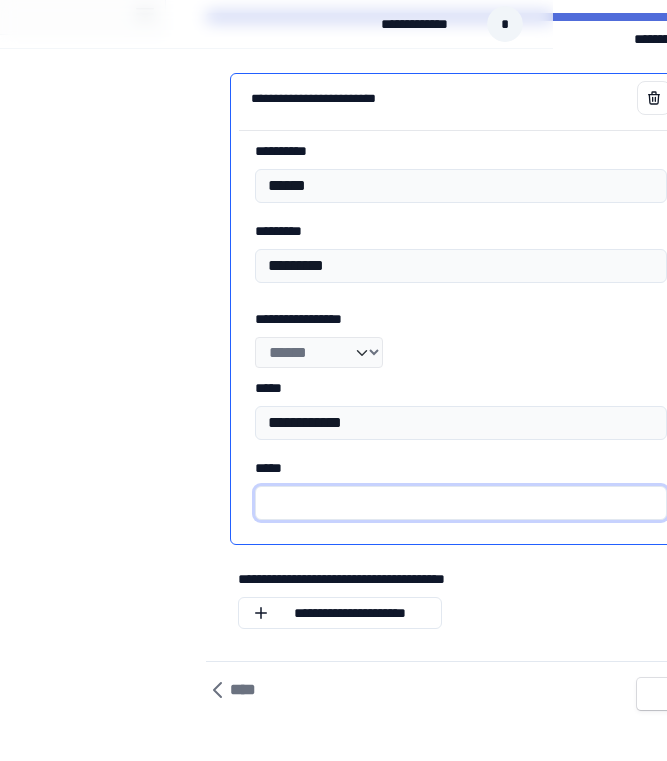 click on "*****" at bounding box center (461, 503) 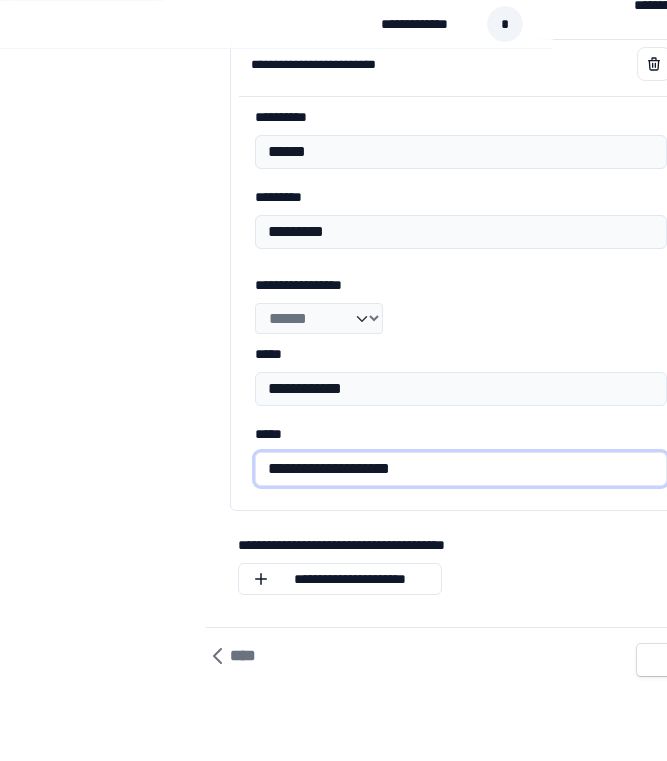 scroll, scrollTop: 244, scrollLeft: 114, axis: both 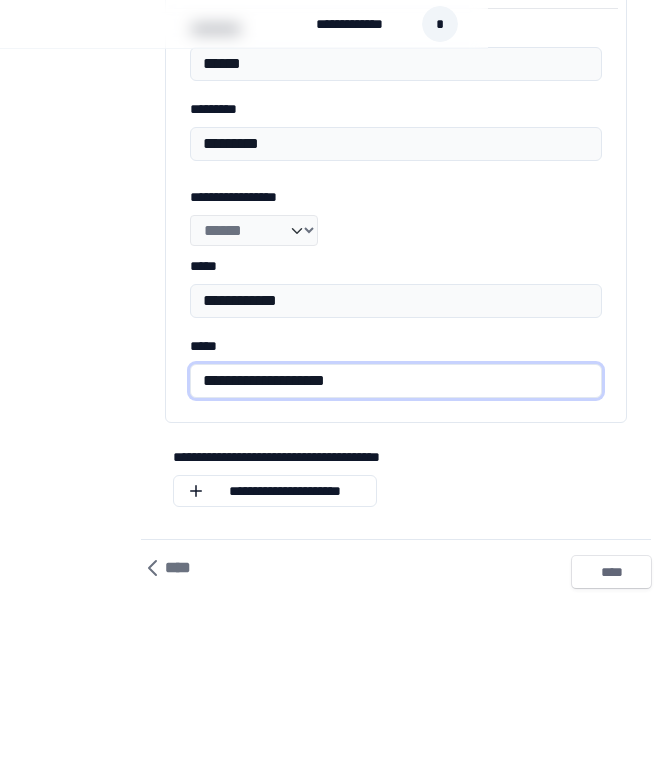 type on "**********" 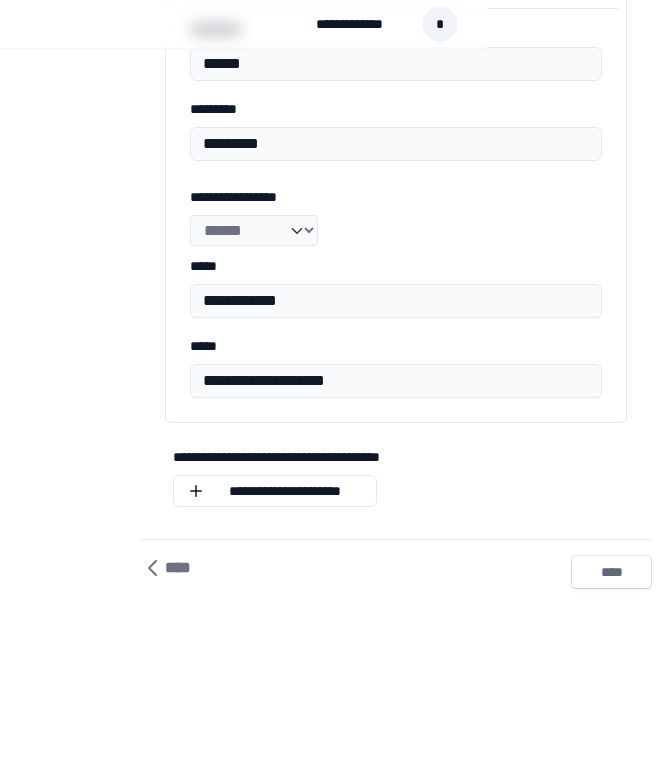 click on "****" at bounding box center (611, 572) 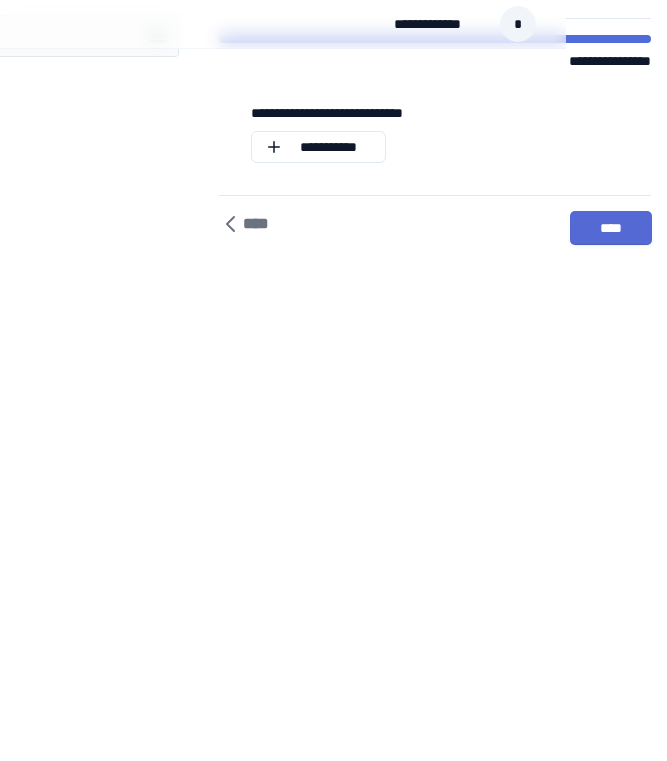 scroll, scrollTop: 0, scrollLeft: 101, axis: horizontal 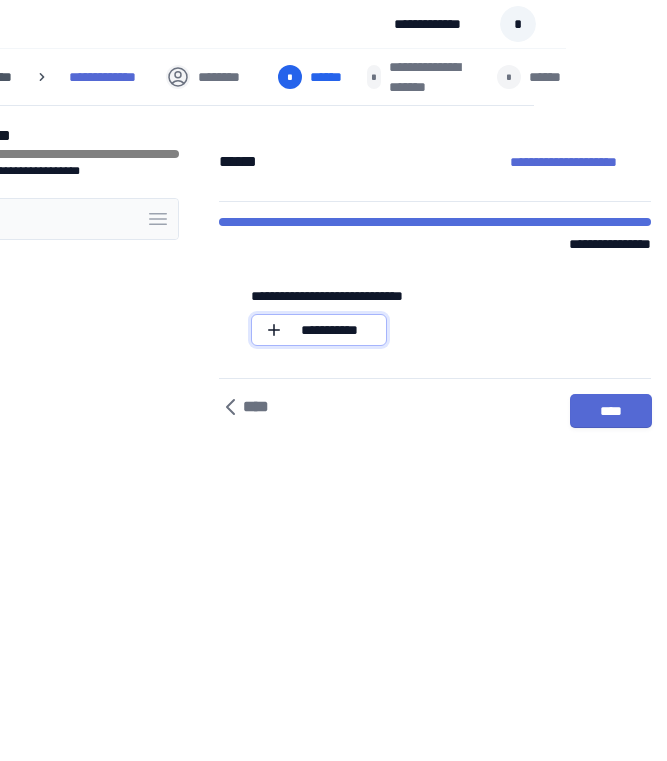 click on "***     *******" at bounding box center (329, 330) 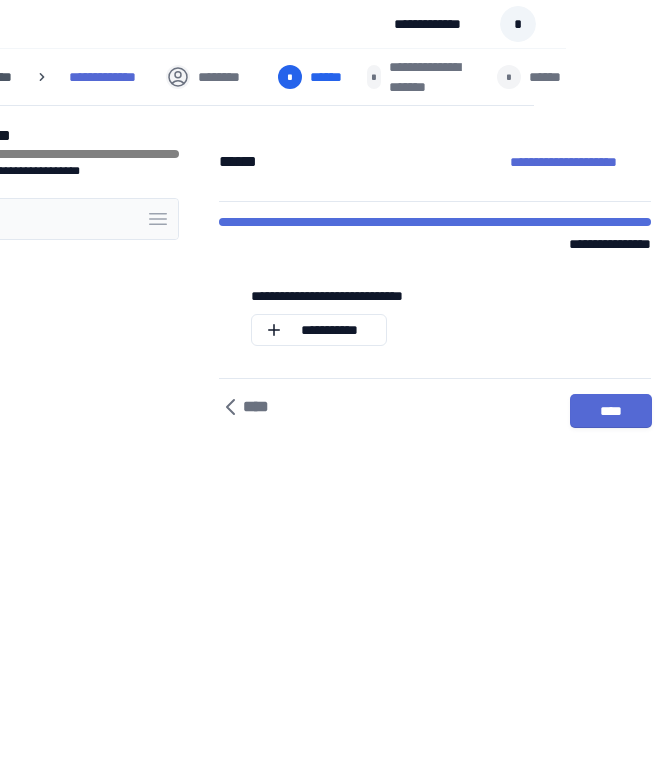 scroll, scrollTop: 0, scrollLeft: 114, axis: horizontal 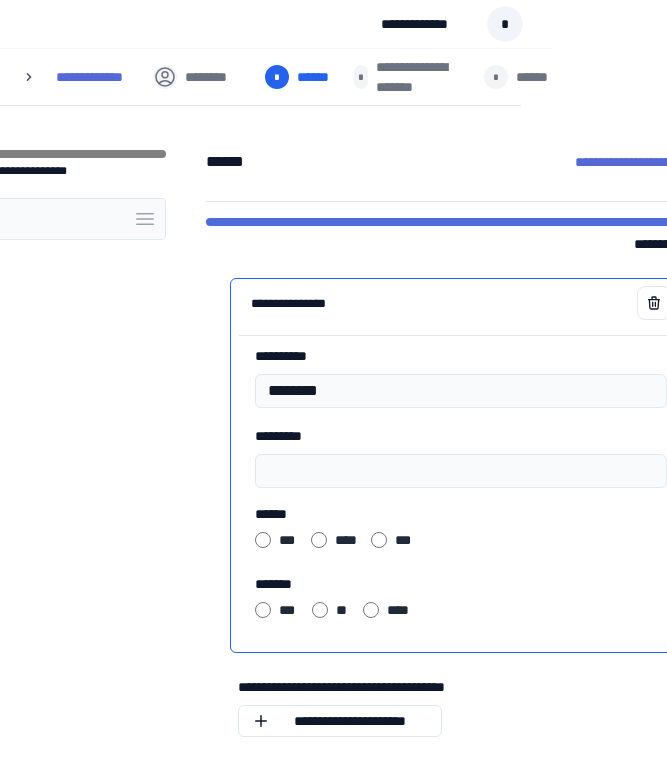 type on "********" 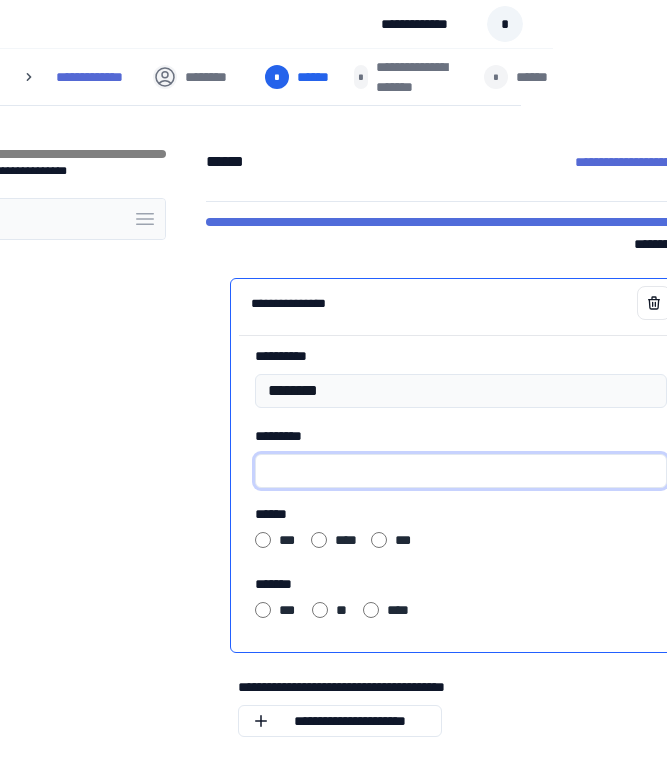 click on "*********" at bounding box center (461, 471) 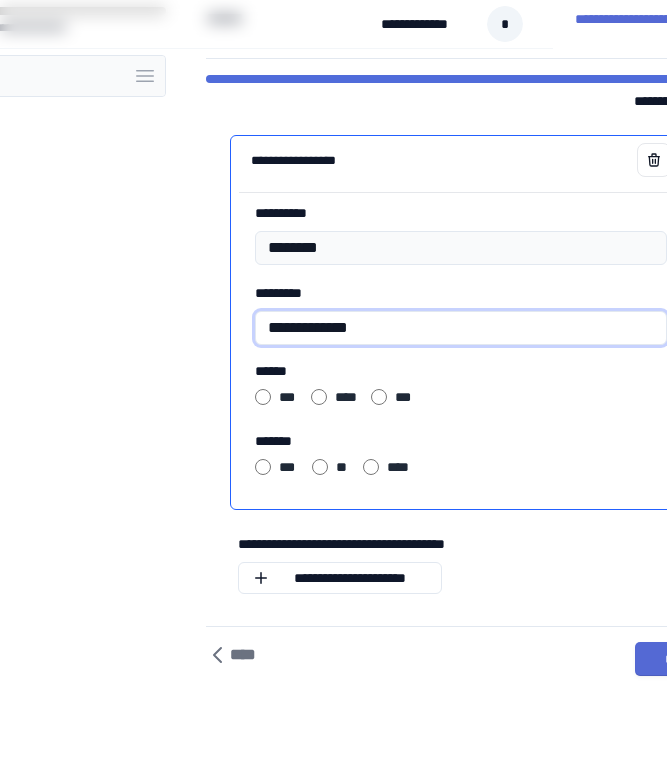 scroll, scrollTop: 144, scrollLeft: 114, axis: both 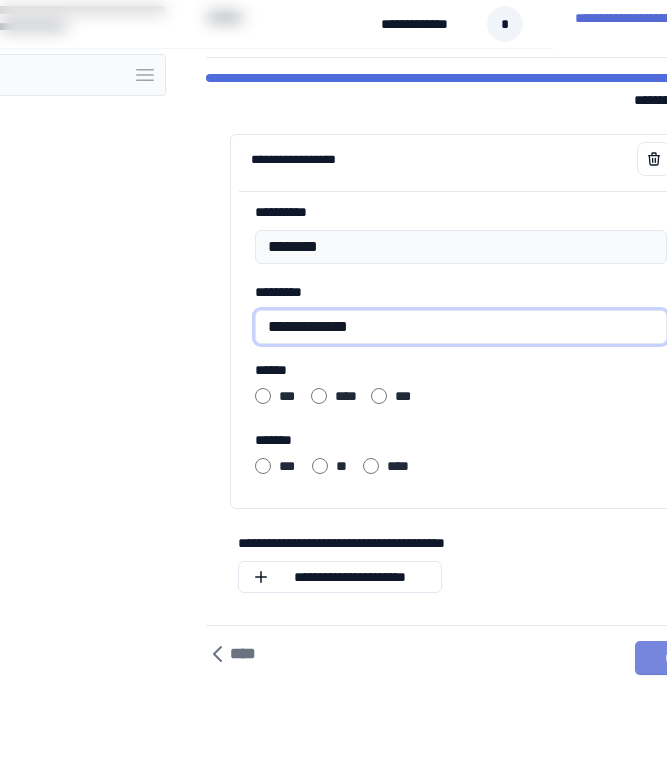 type on "**********" 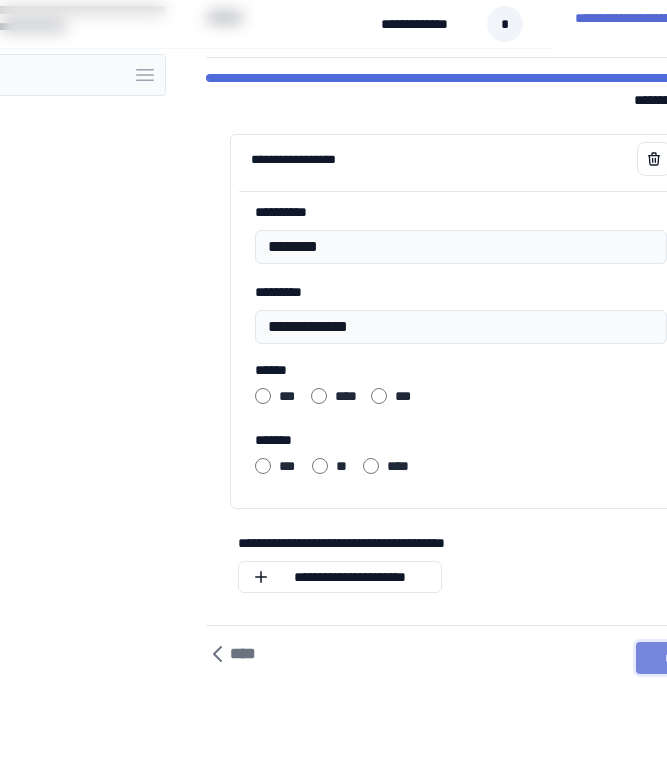 click on "****" at bounding box center [676, 658] 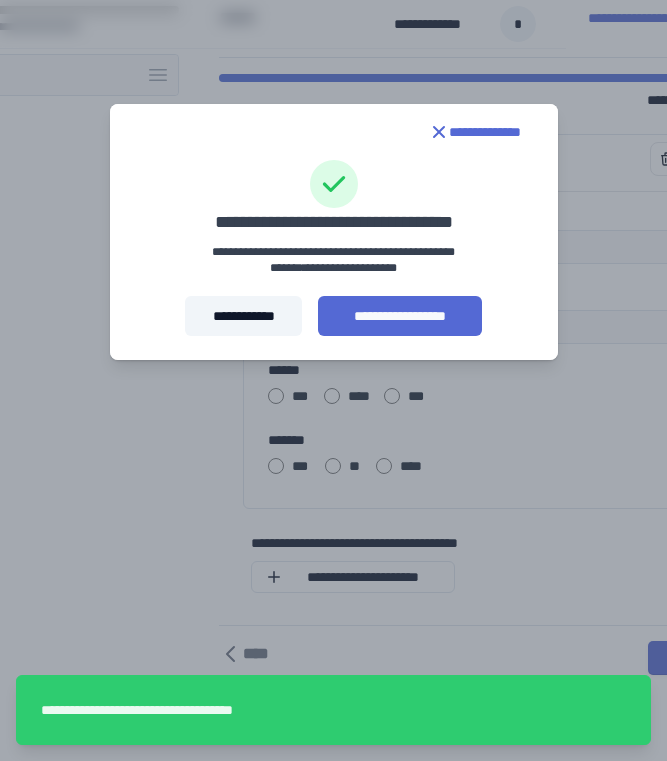 scroll, scrollTop: 144, scrollLeft: 114, axis: both 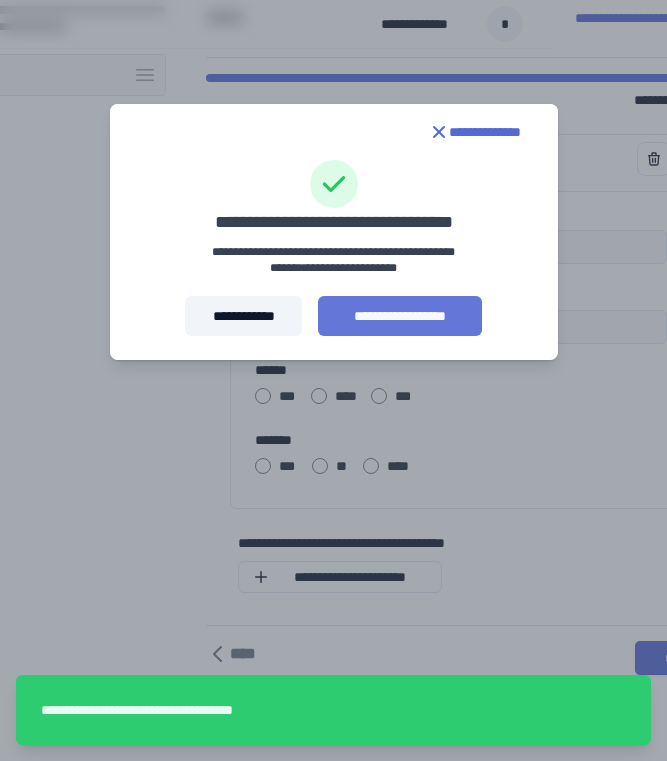 click on "**********" at bounding box center [399, 316] 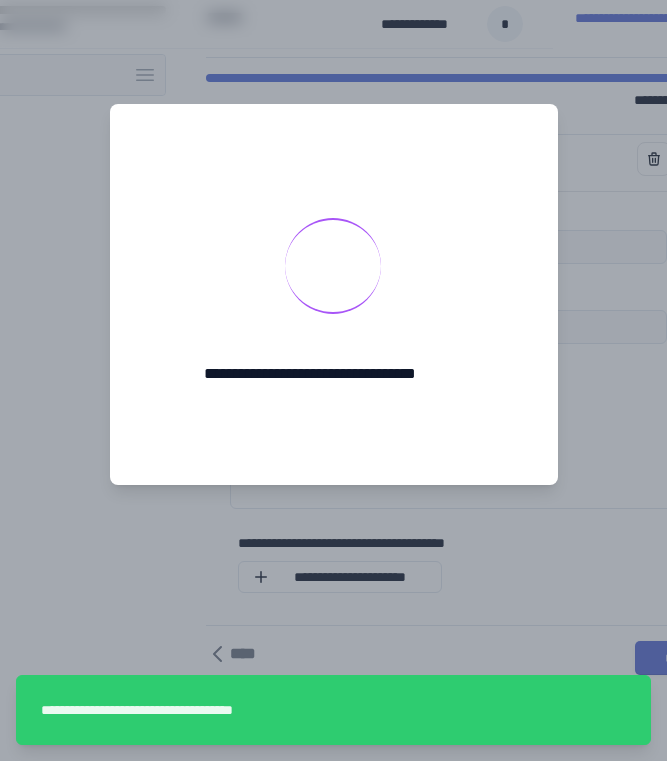 scroll, scrollTop: 144, scrollLeft: 101, axis: both 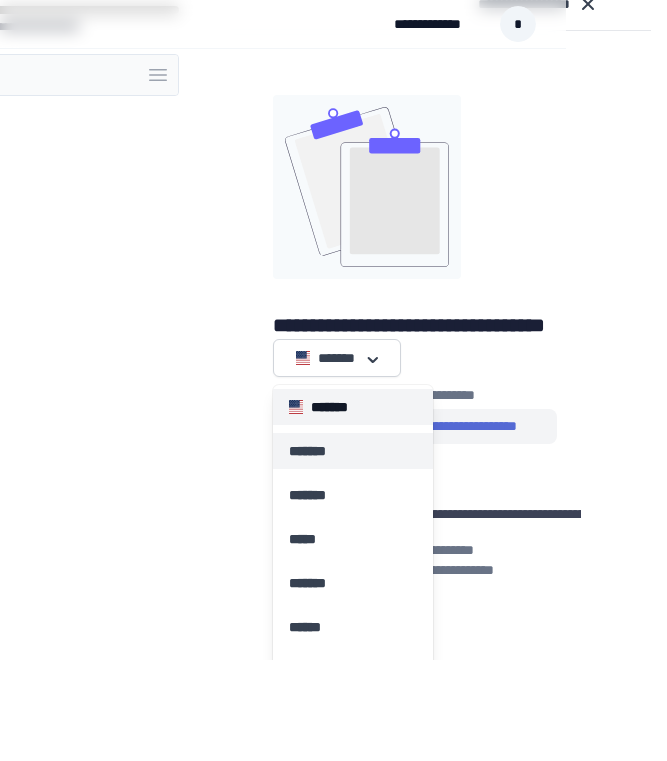 click on "*******" at bounding box center (316, 451) 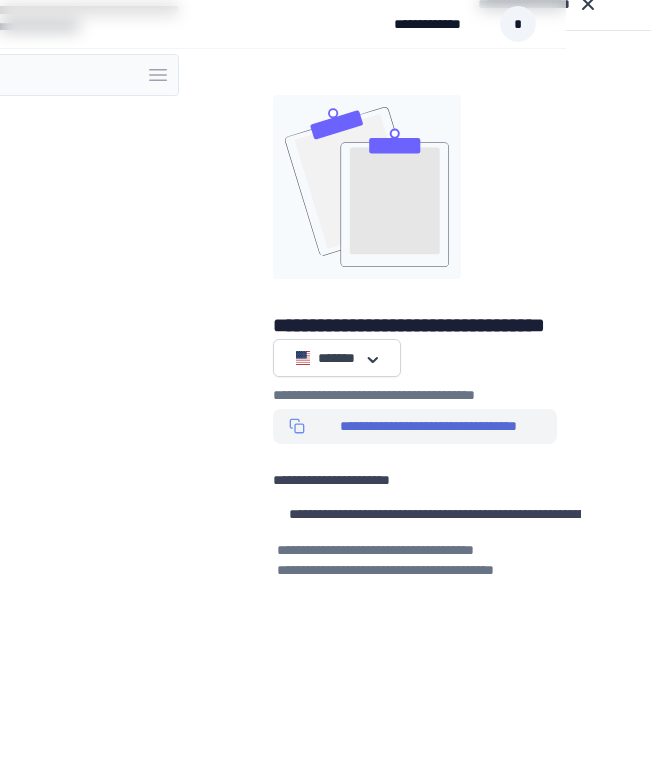 type on "**********" 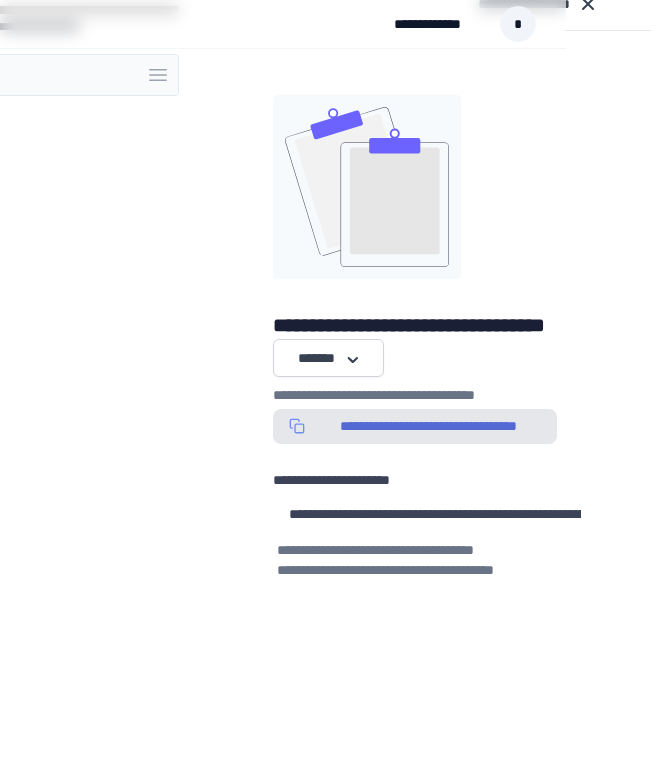 click on "**********" at bounding box center [428, 426] 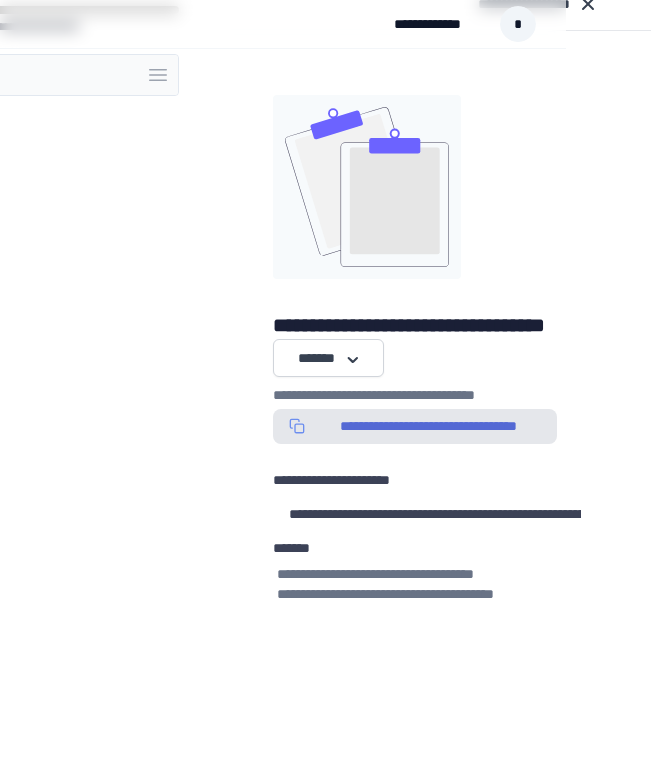 click on "**********" at bounding box center [428, 426] 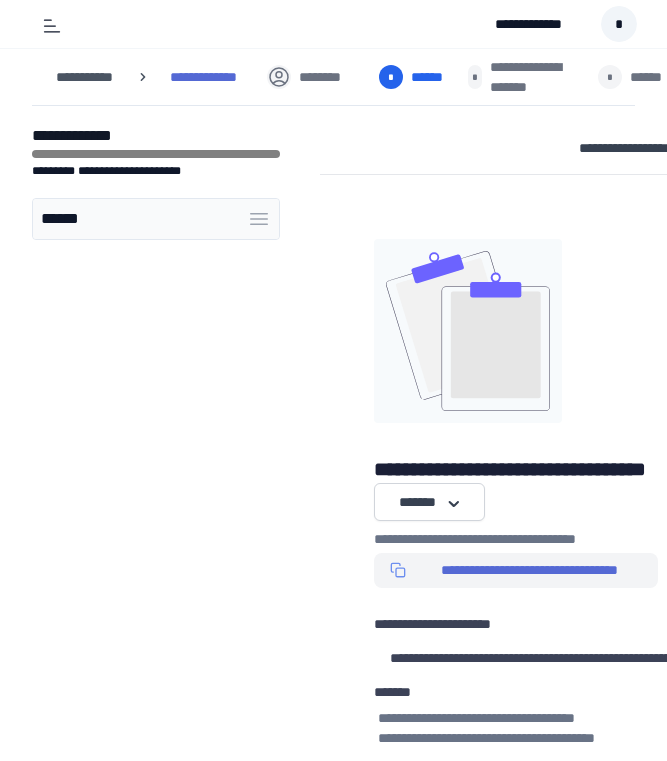 scroll, scrollTop: 0, scrollLeft: 101, axis: horizontal 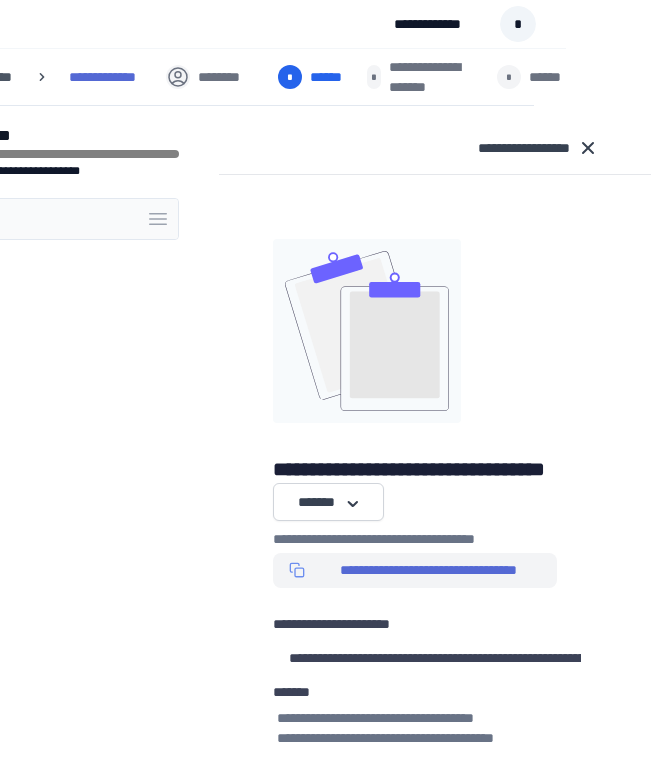 click on "******" at bounding box center [330, 77] 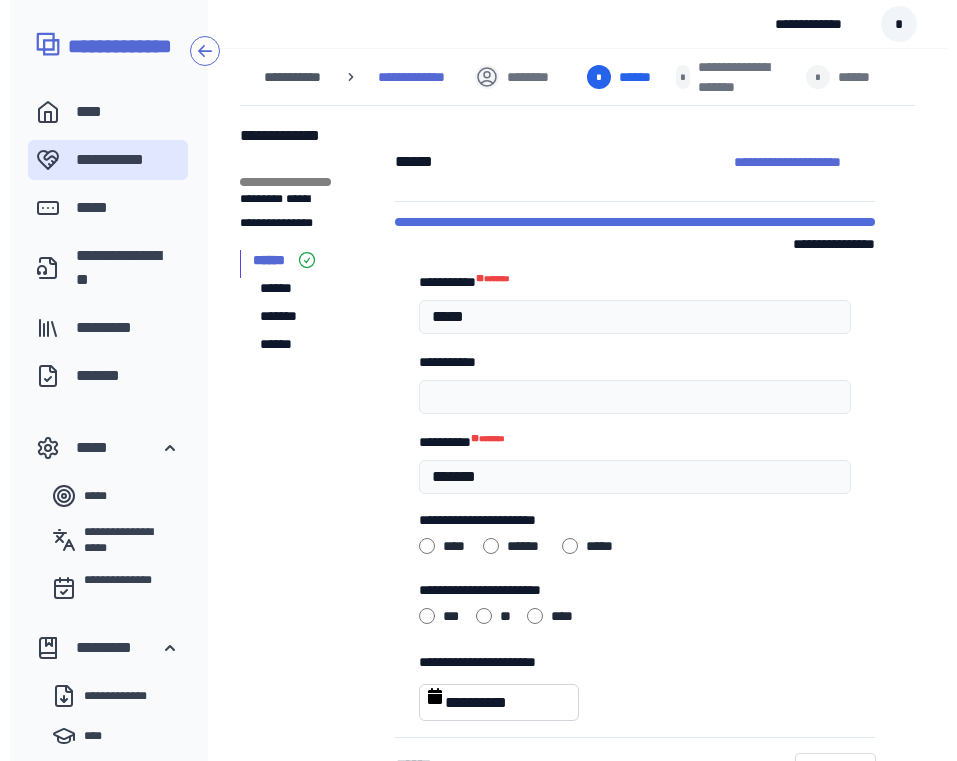 scroll, scrollTop: 0, scrollLeft: 0, axis: both 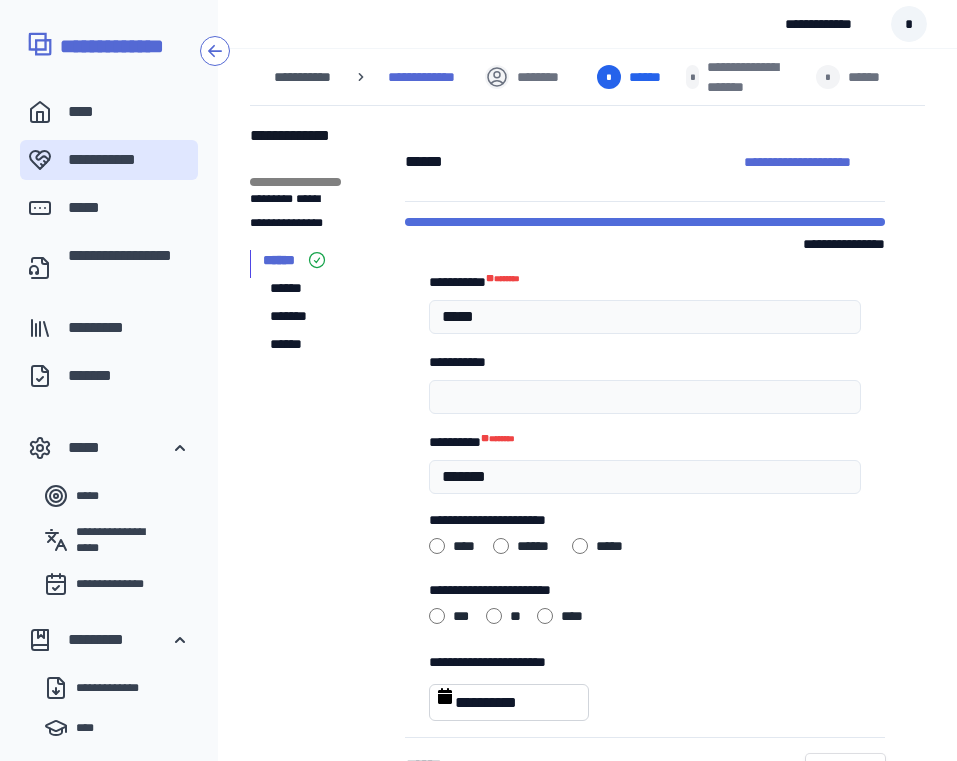 click on "*******" at bounding box center [292, 316] 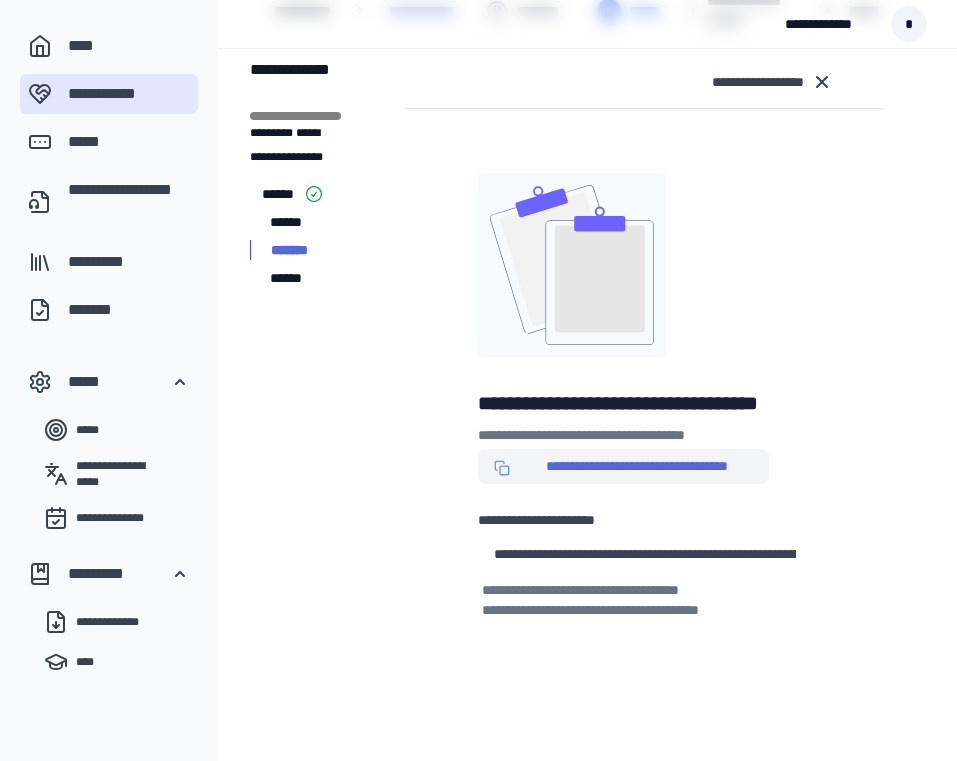 scroll, scrollTop: 0, scrollLeft: 0, axis: both 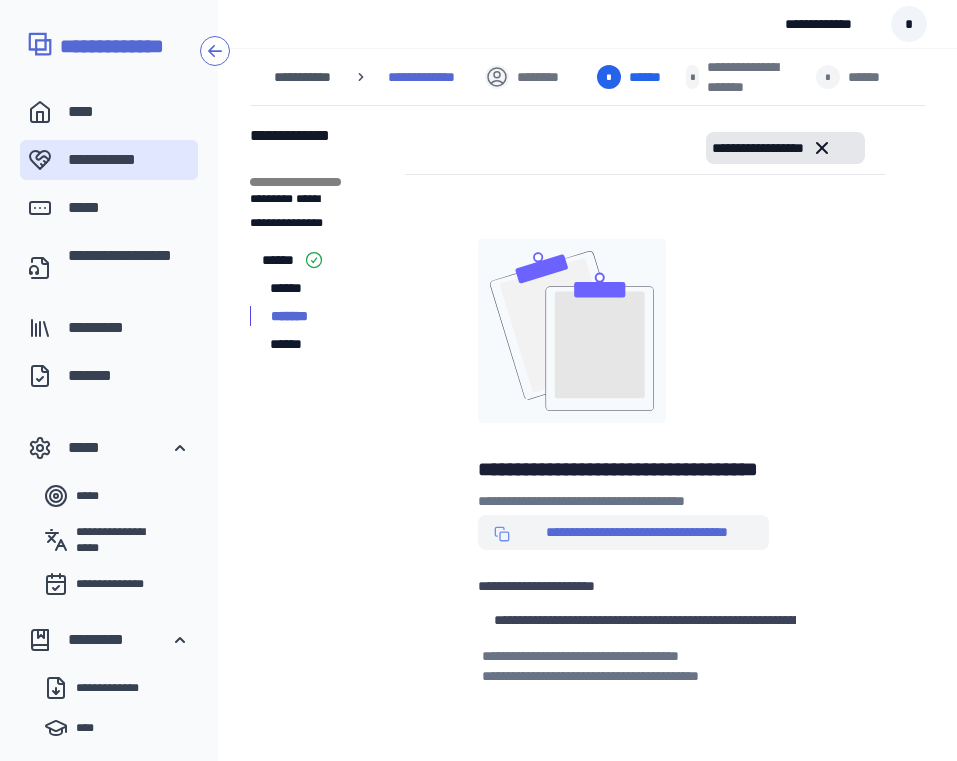 click on "**********" at bounding box center [785, 148] 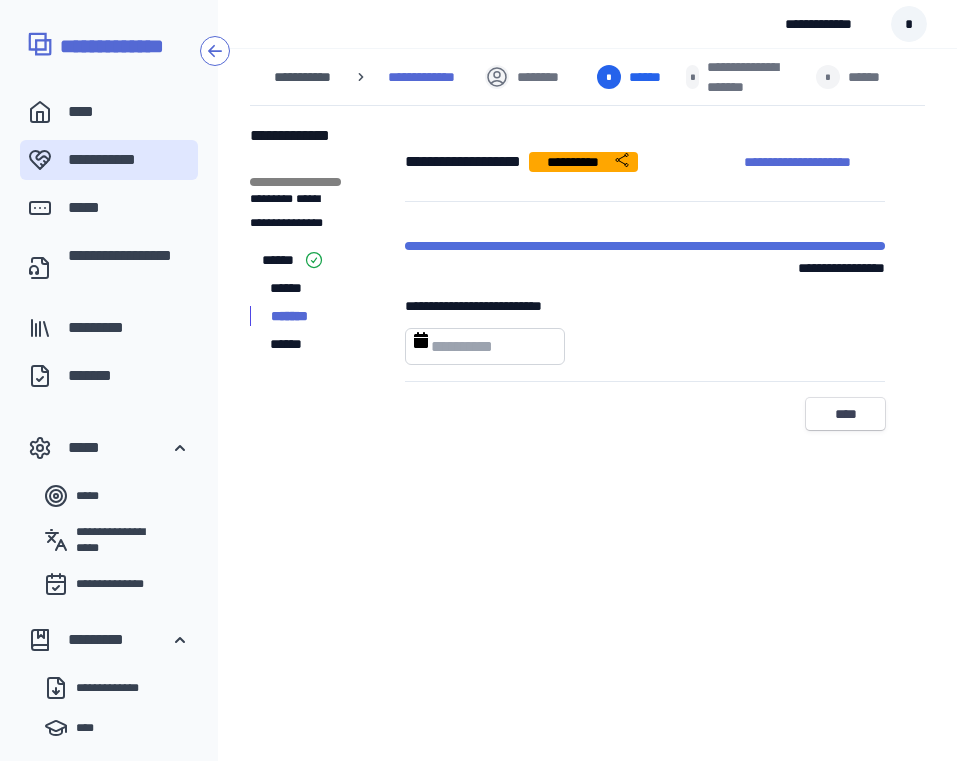 click at bounding box center (485, 344) 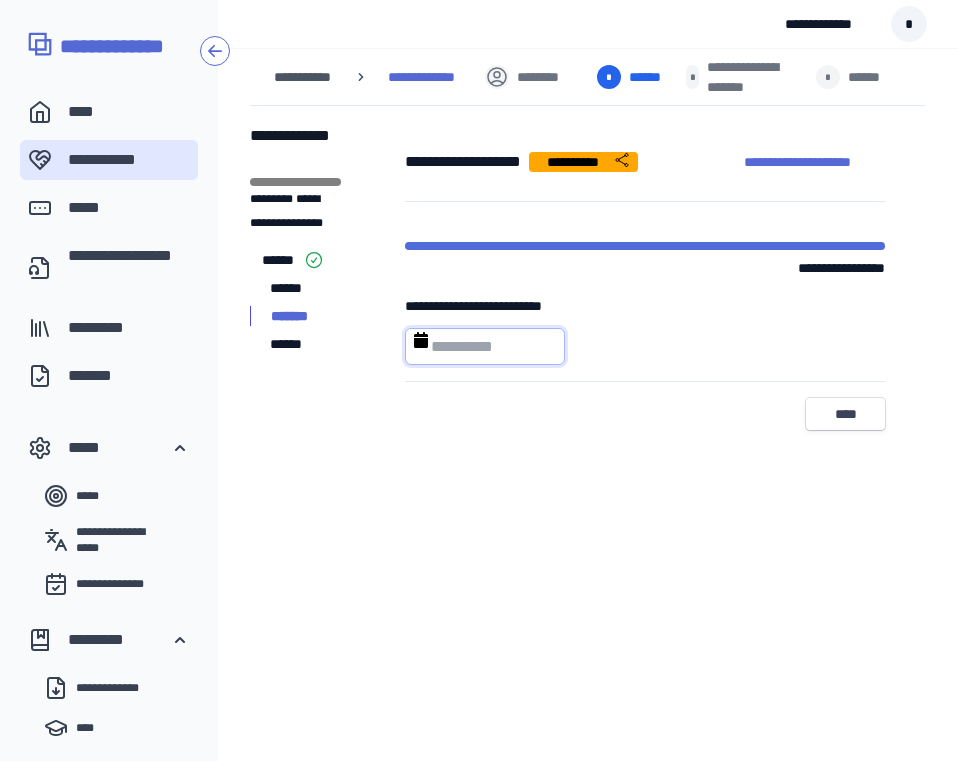 click at bounding box center [485, 346] 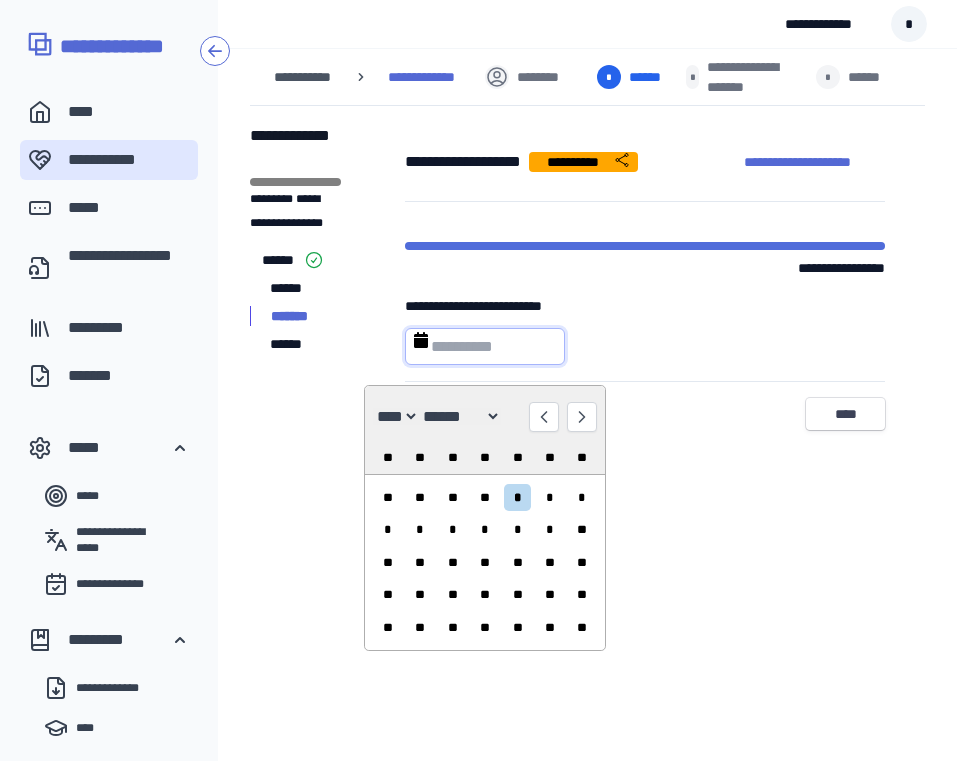 type on "*" 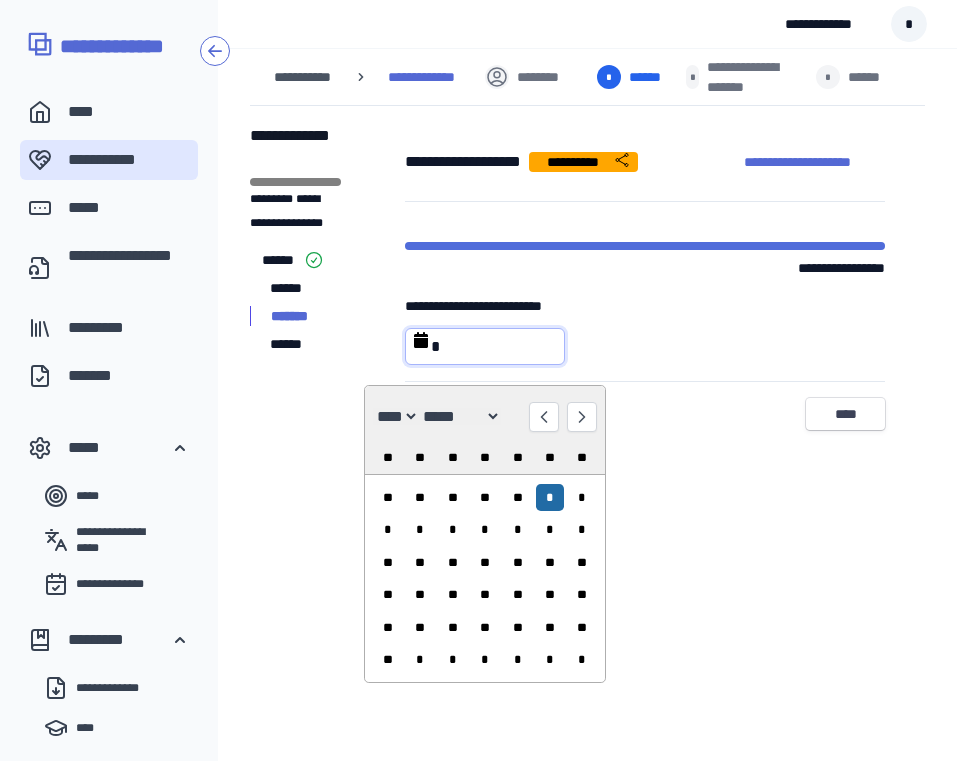 type on "**" 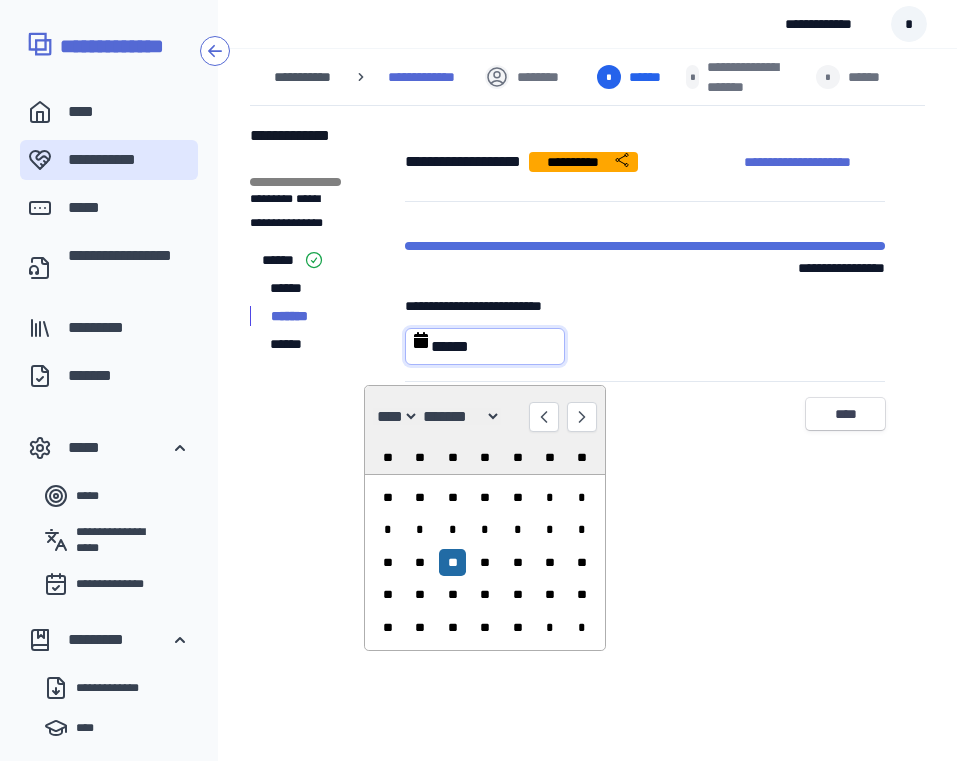 type on "*******" 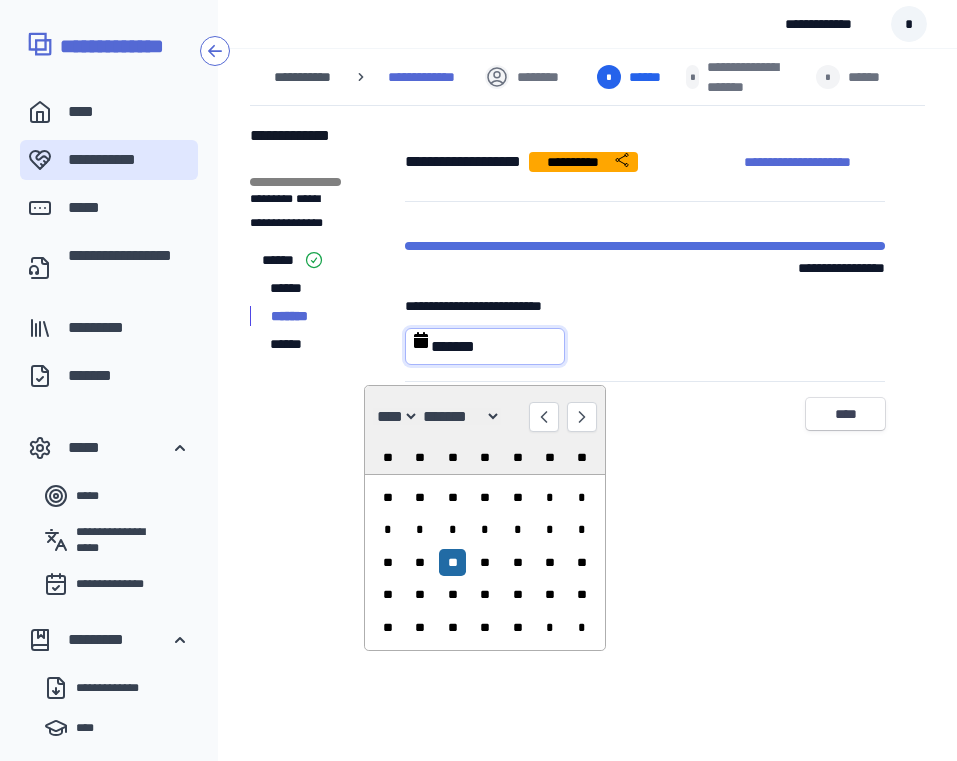 type on "********" 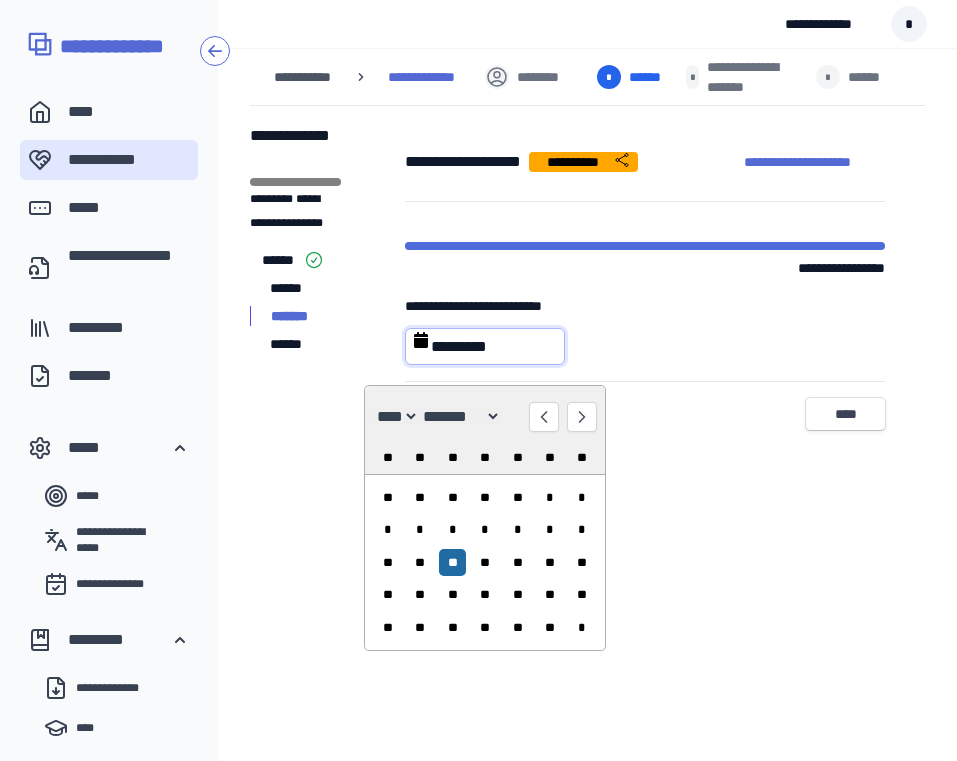 type on "**********" 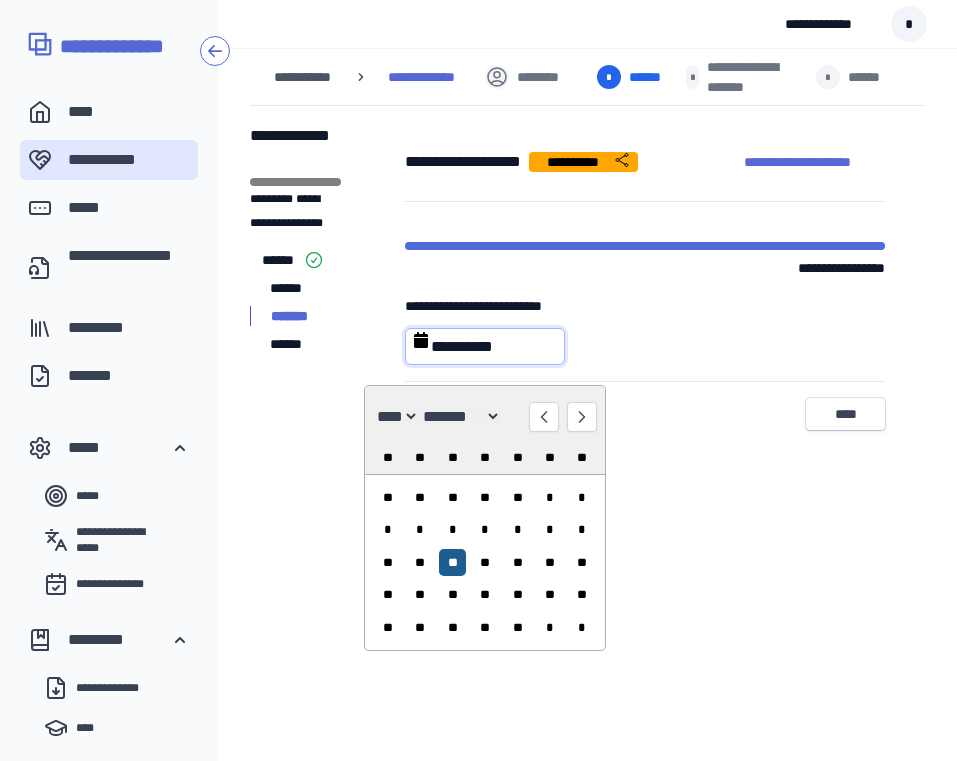 type on "**********" 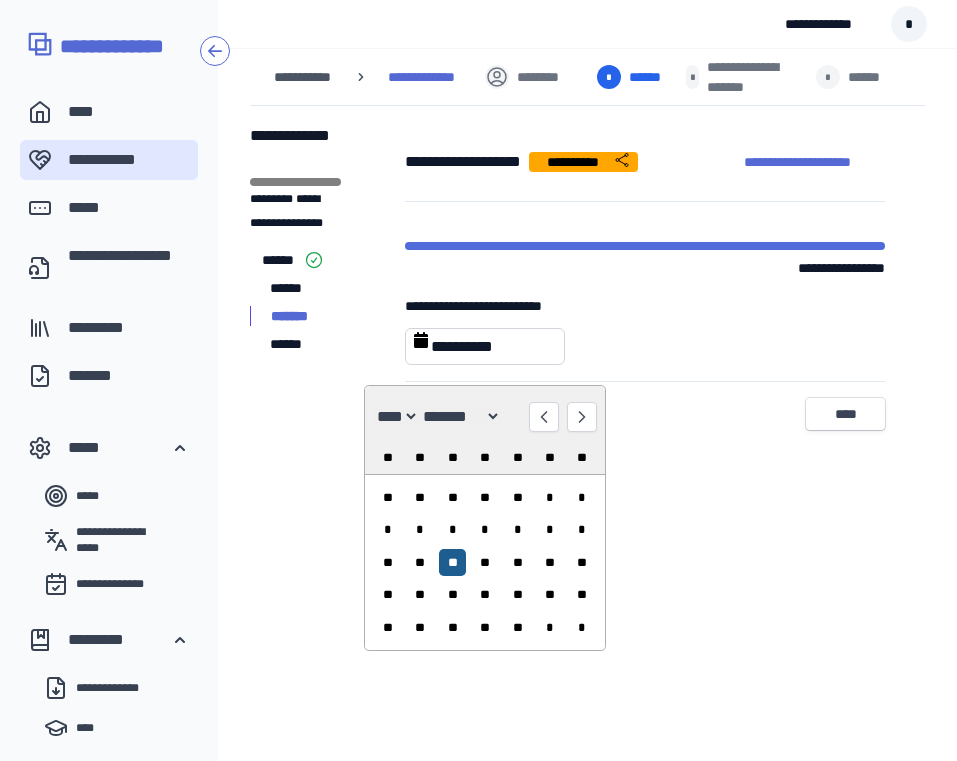 click on "**" at bounding box center [452, 562] 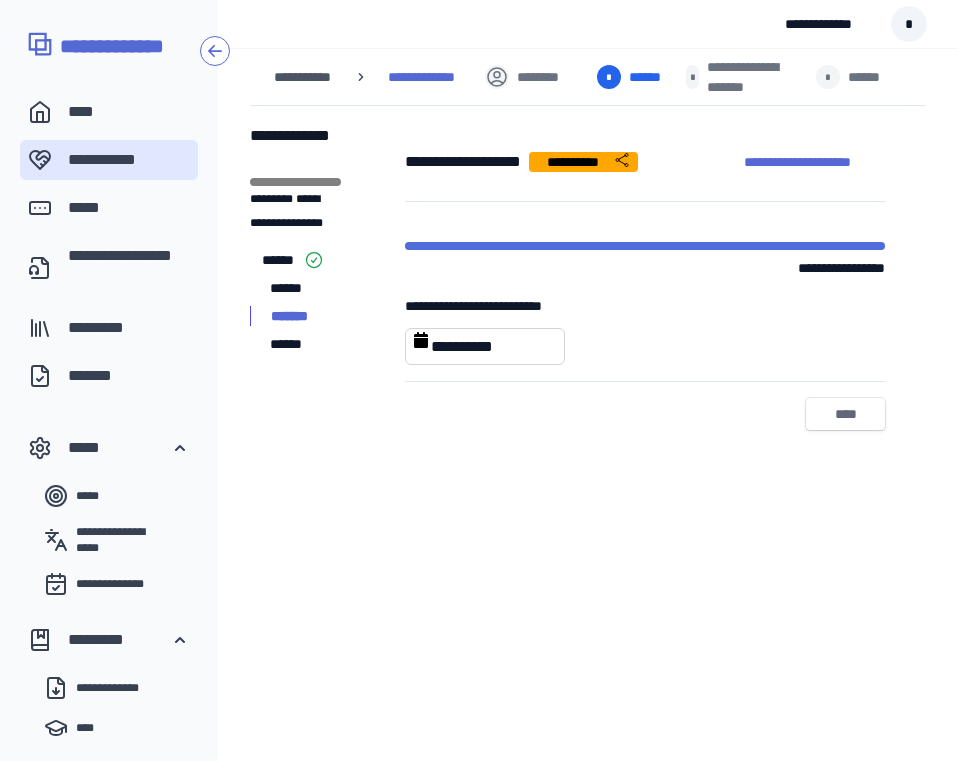 click on "****" at bounding box center (845, 414) 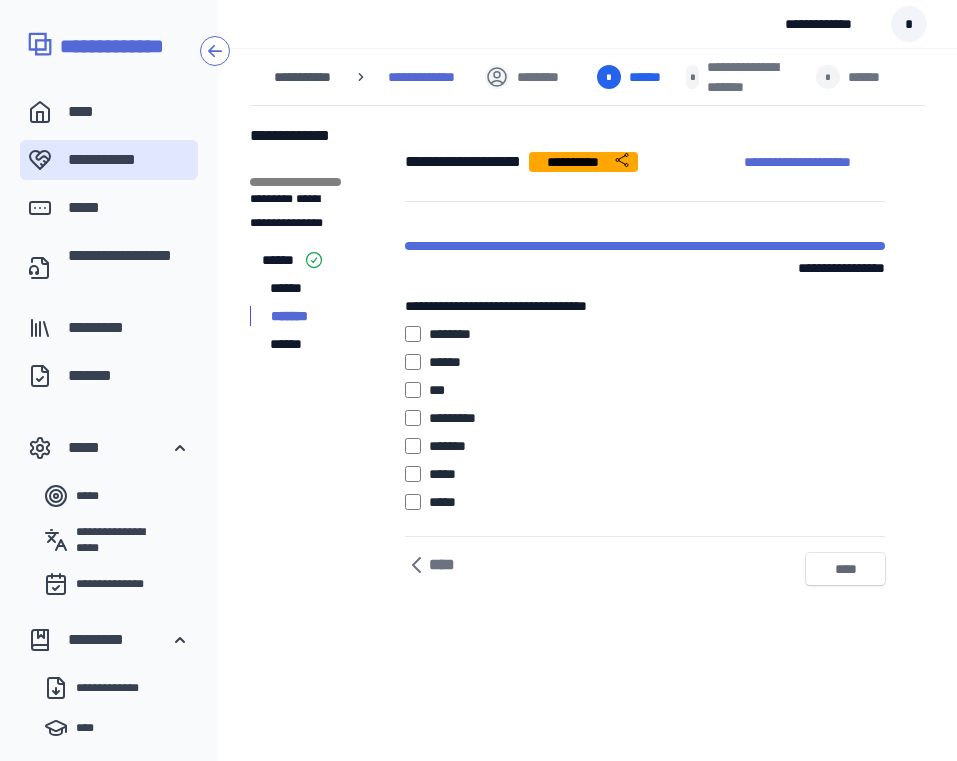 click on "****" at bounding box center (845, 569) 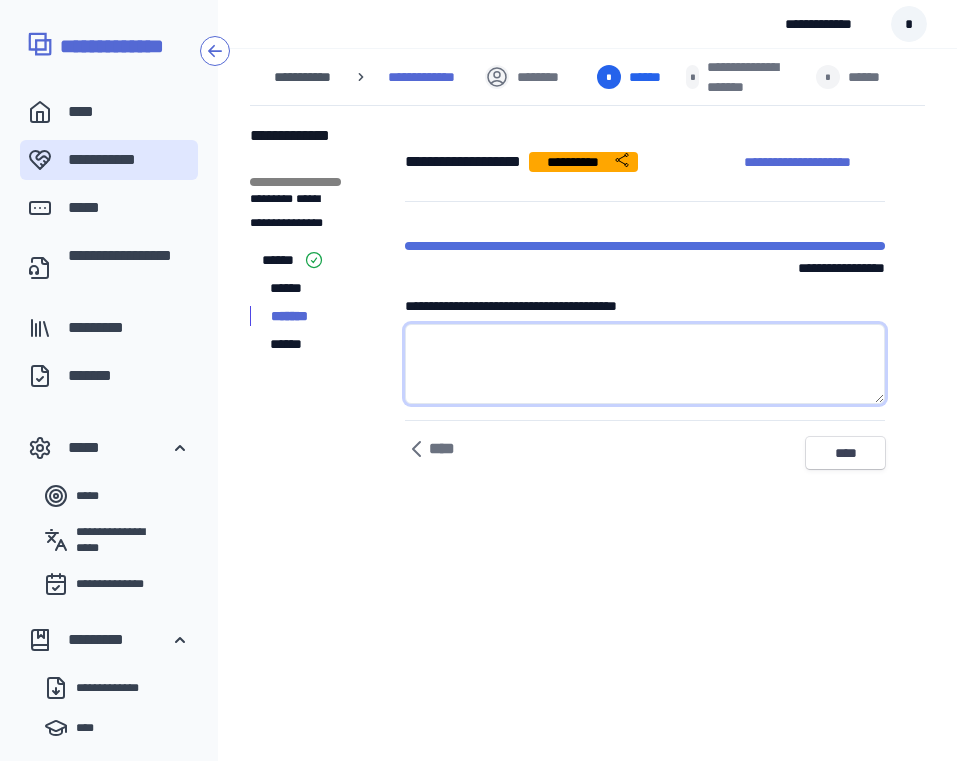 click on "**********" at bounding box center [645, 364] 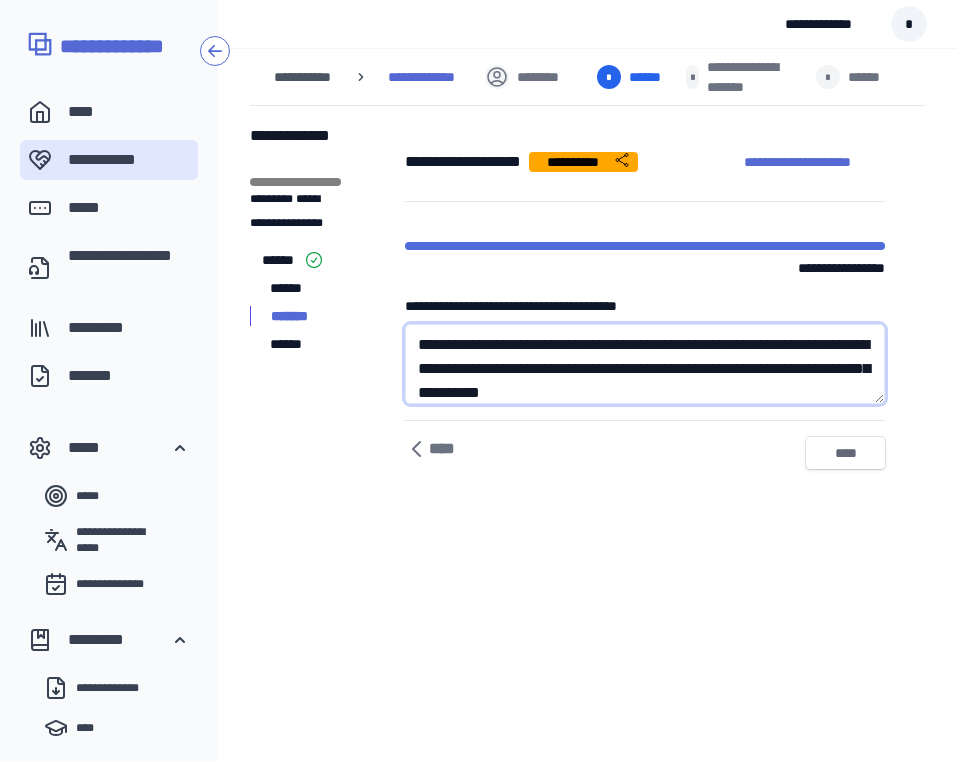 type on "**********" 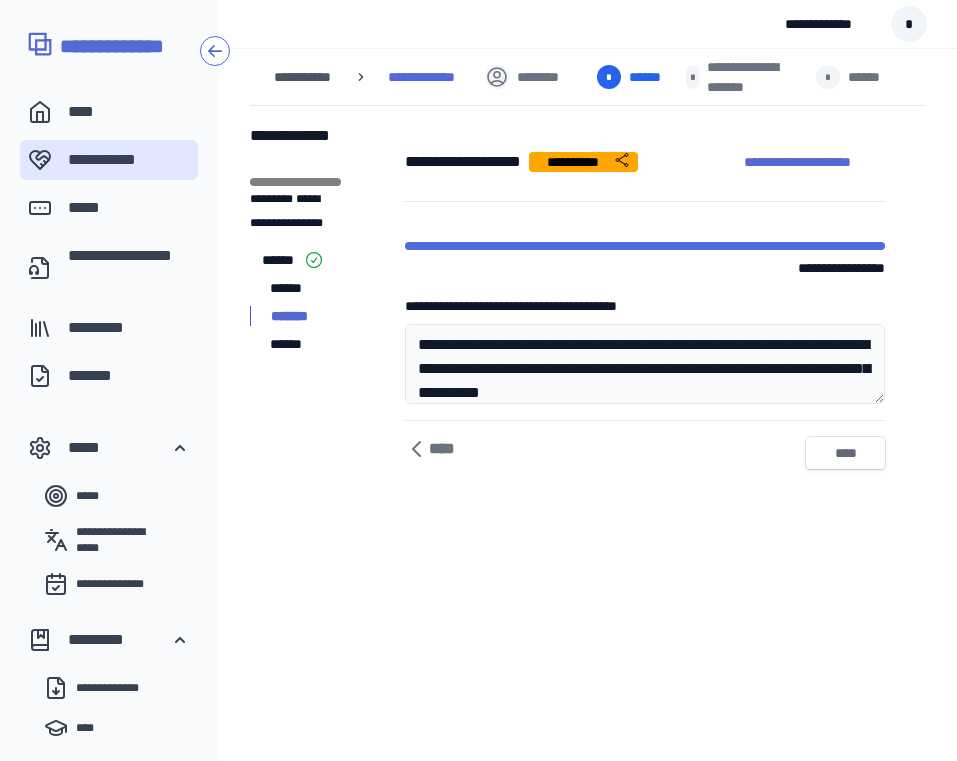 click on "****" at bounding box center [845, 453] 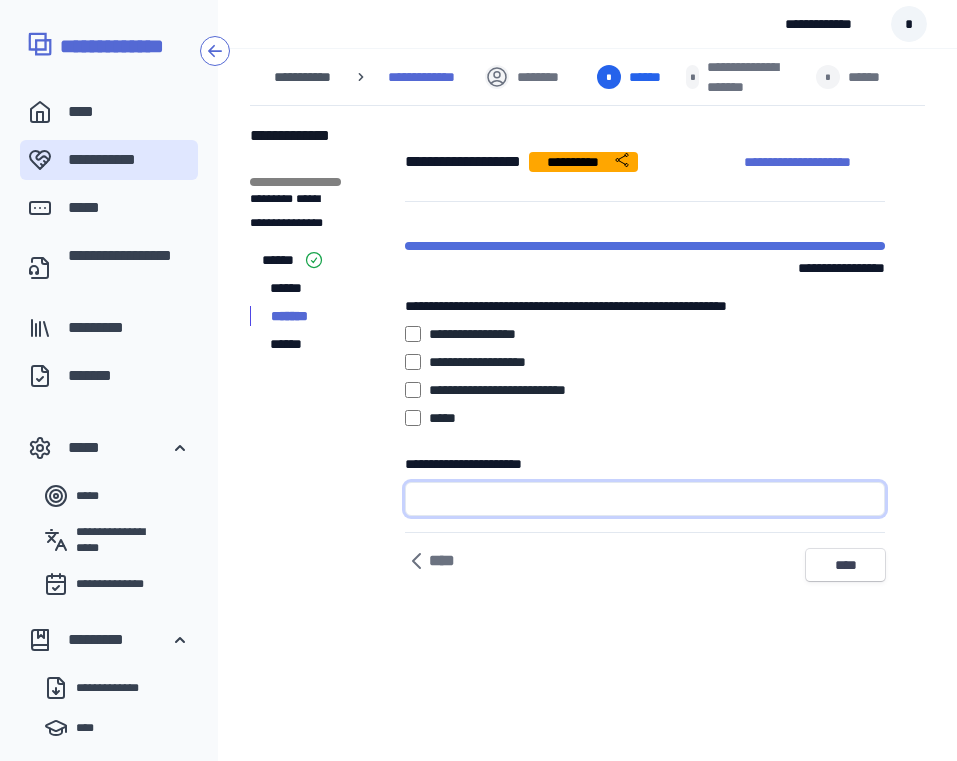 click on "**********" at bounding box center (645, 499) 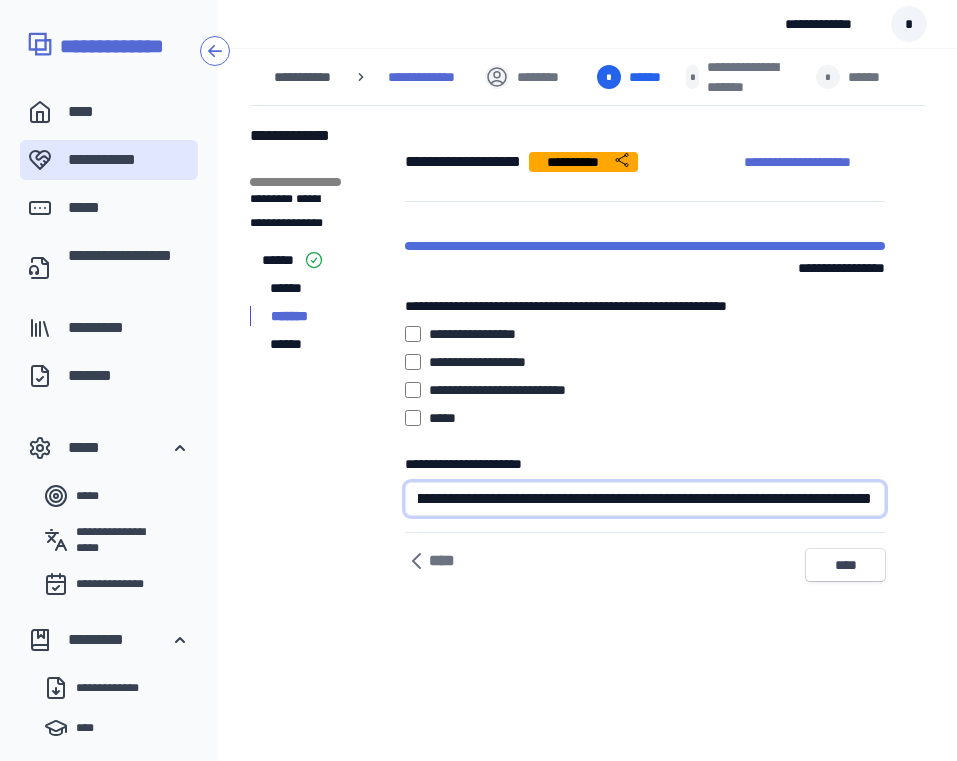 scroll, scrollTop: 0, scrollLeft: 365, axis: horizontal 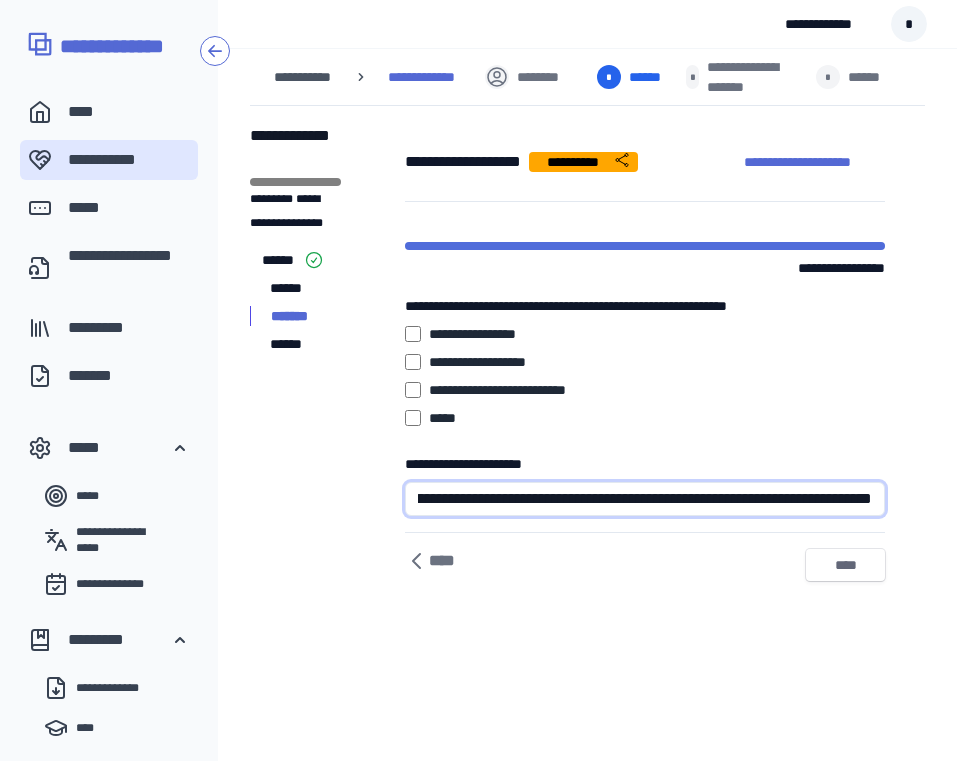 type on "**********" 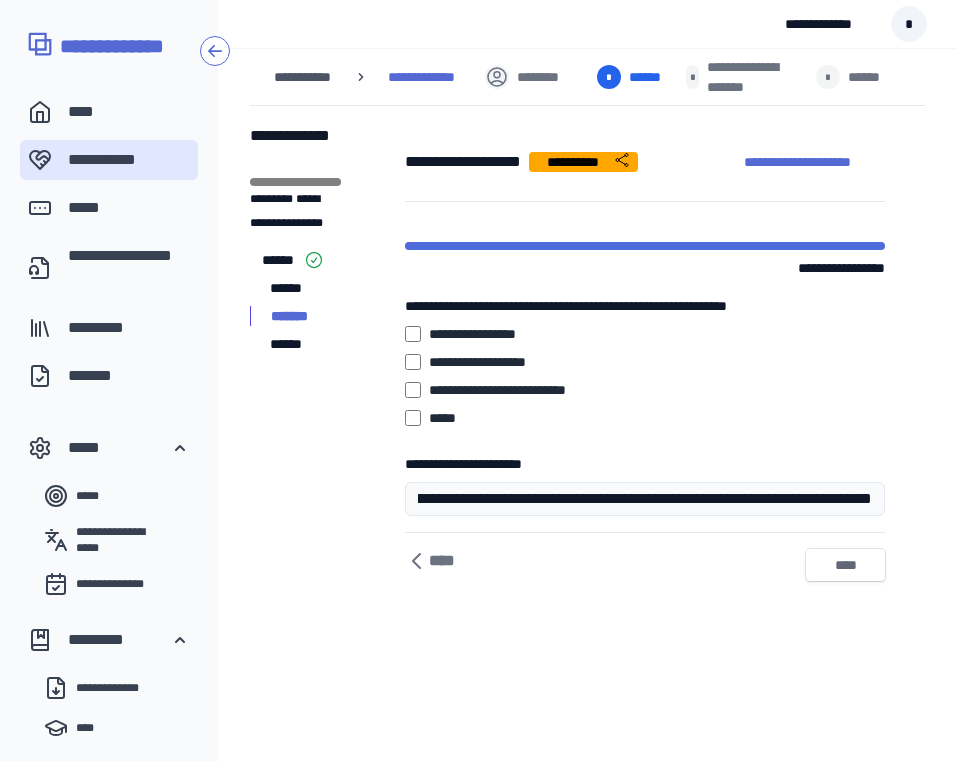 scroll, scrollTop: 0, scrollLeft: 0, axis: both 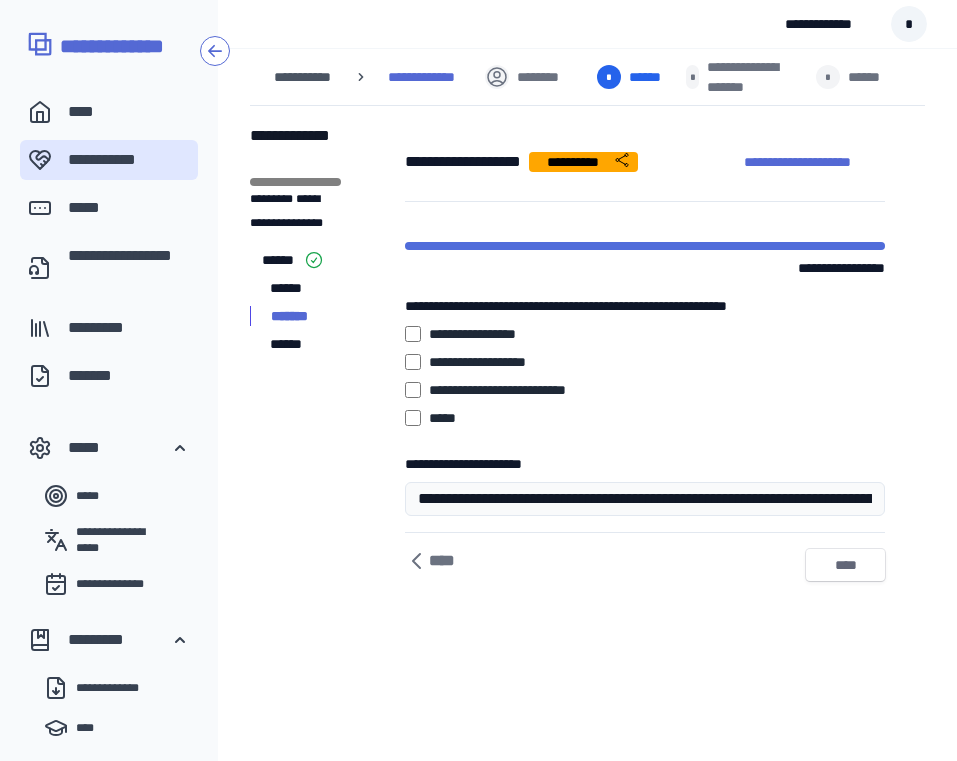 click on "****" at bounding box center [845, 565] 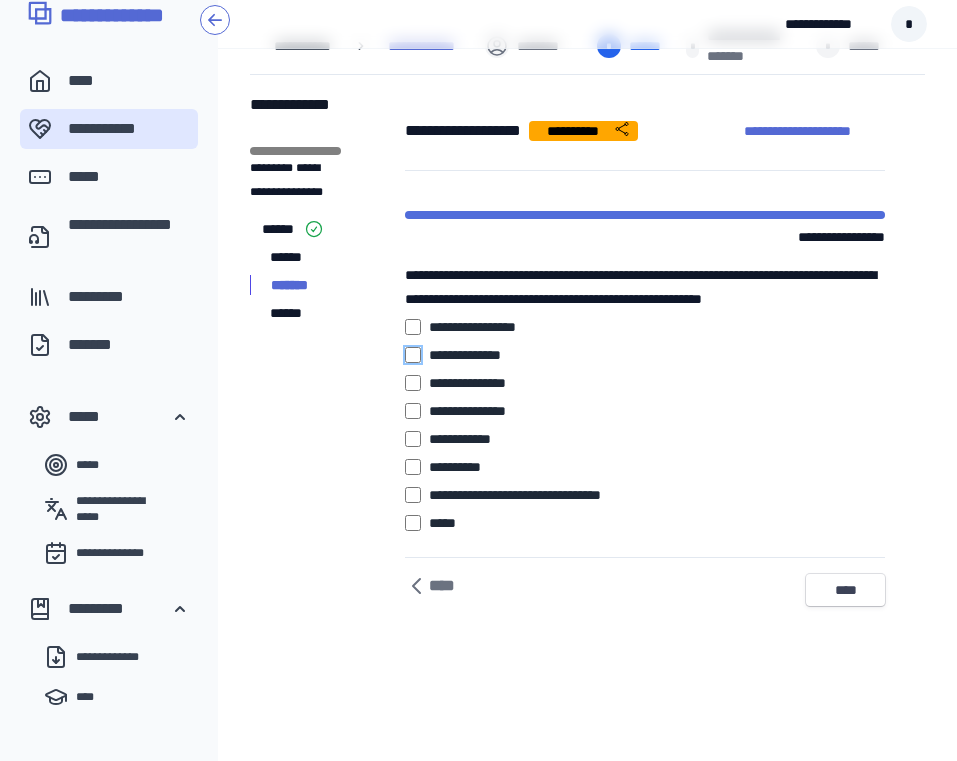 scroll, scrollTop: 34, scrollLeft: 0, axis: vertical 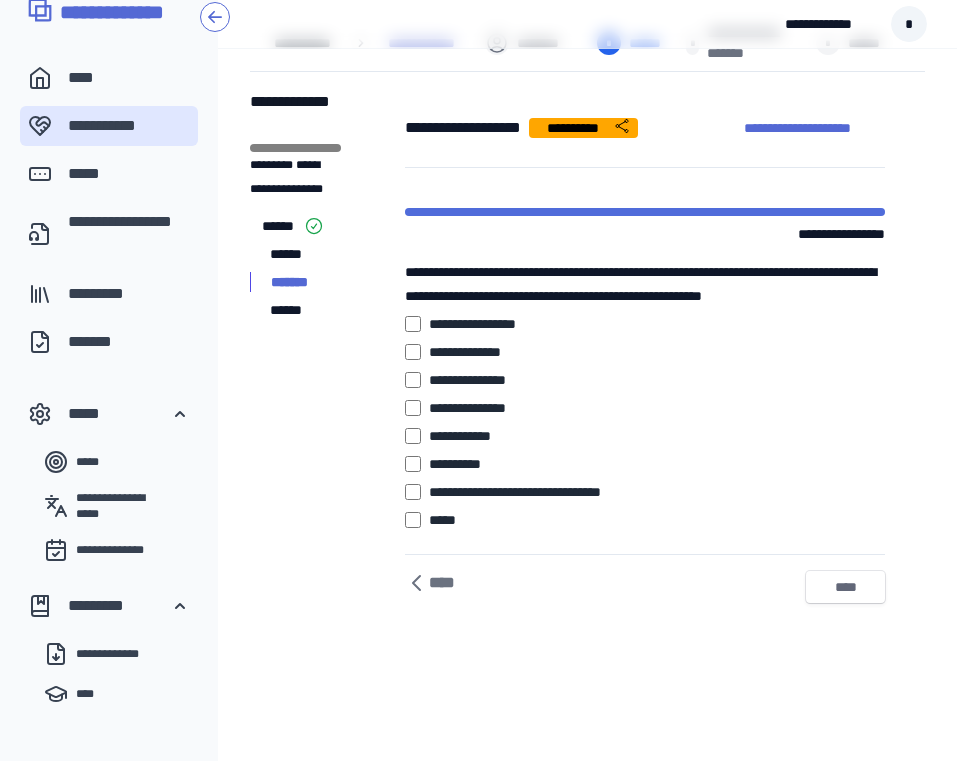 click on "****" at bounding box center (845, 587) 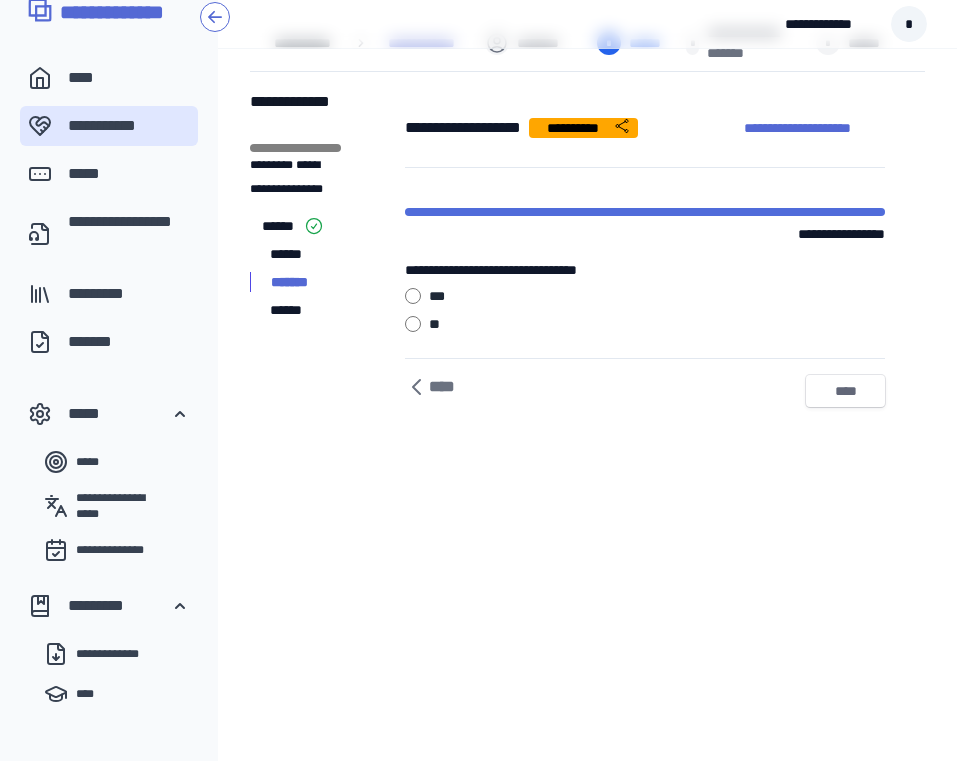 click on "****" at bounding box center (845, 391) 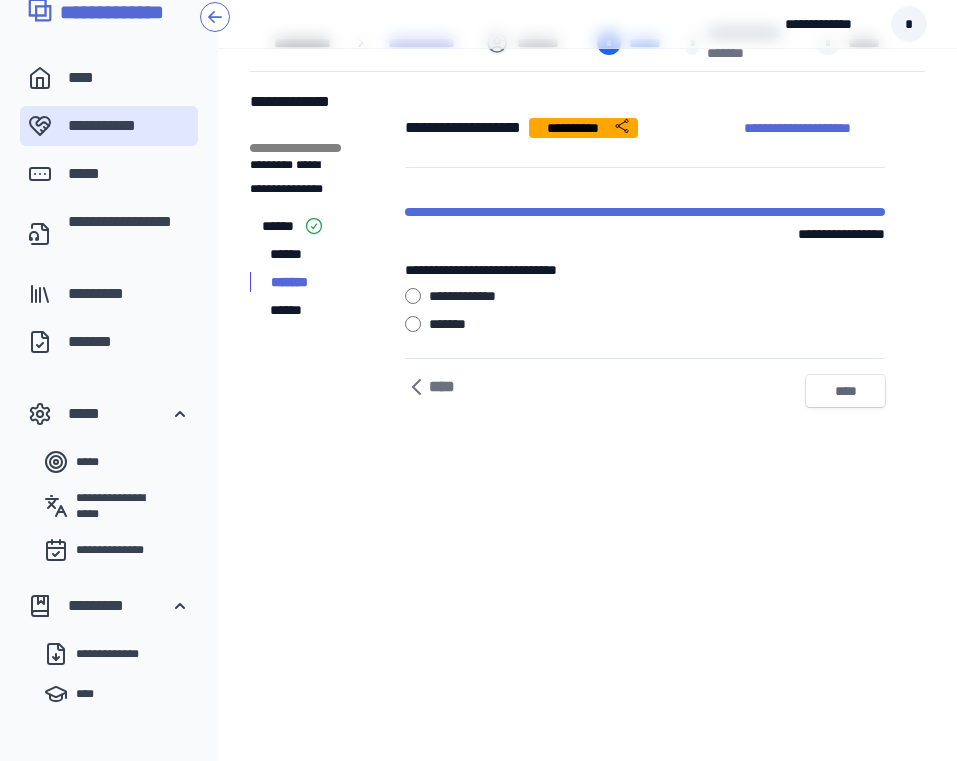 click on "****" at bounding box center [845, 391] 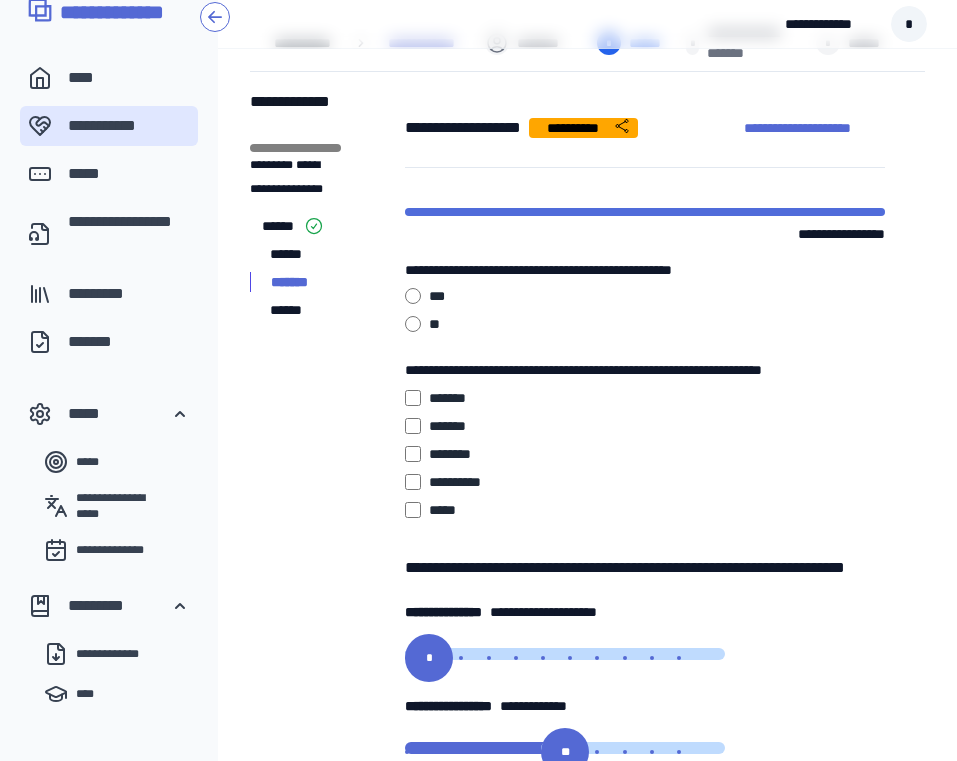 drag, startPoint x: 561, startPoint y: 657, endPoint x: 429, endPoint y: 641, distance: 132.96616 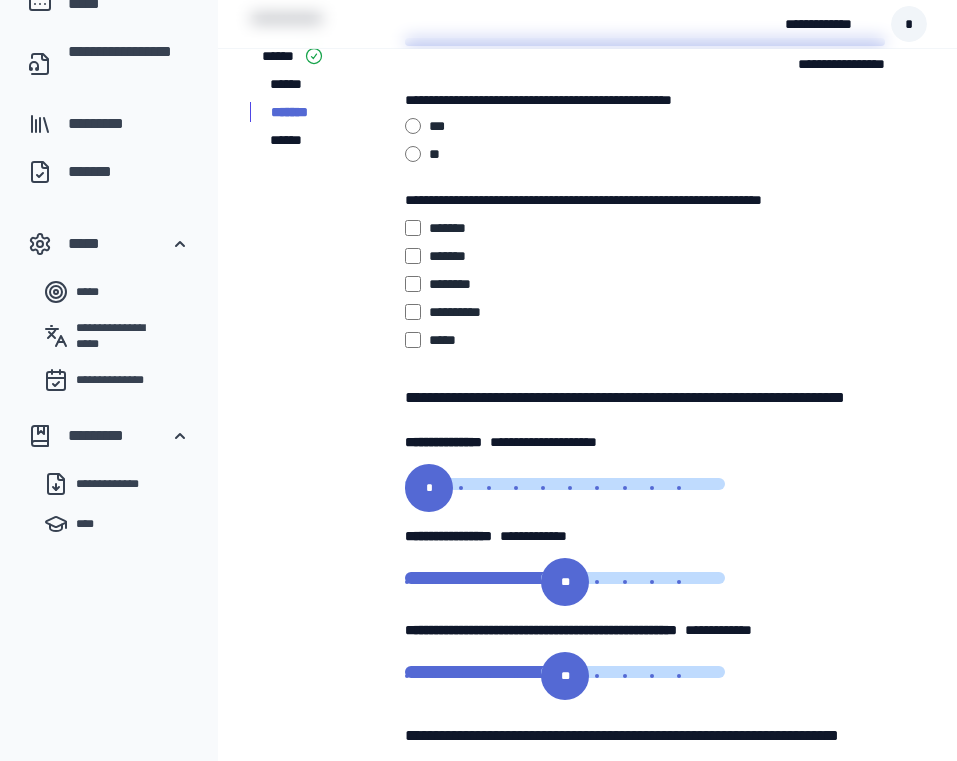 scroll, scrollTop: 216, scrollLeft: 0, axis: vertical 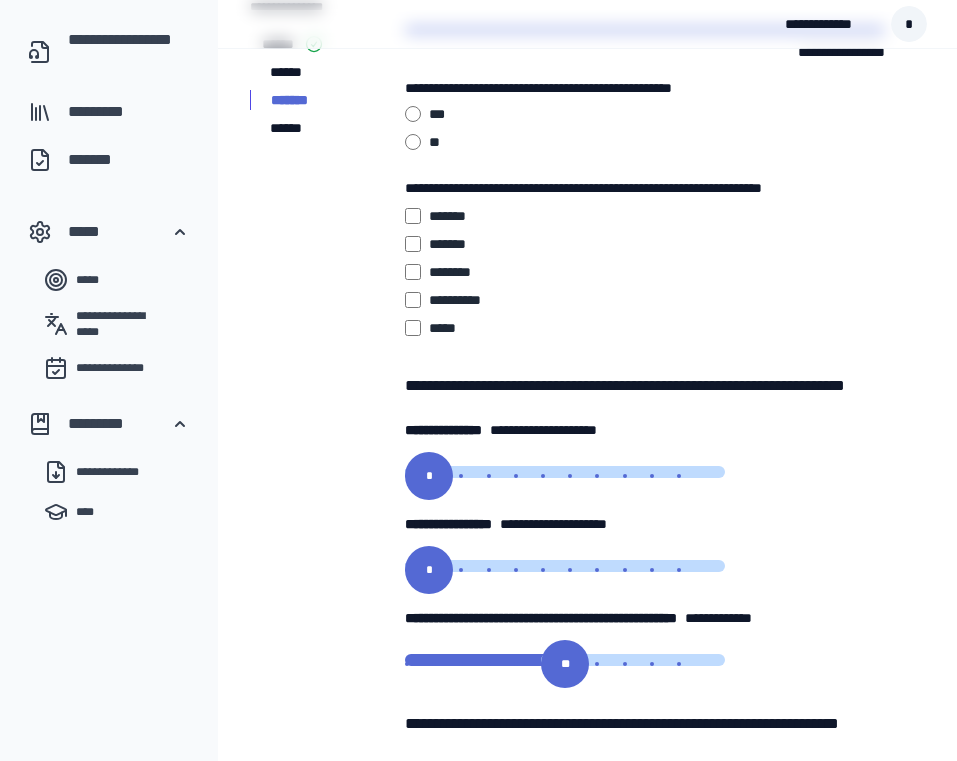 drag, startPoint x: 572, startPoint y: 571, endPoint x: 376, endPoint y: 573, distance: 196.01021 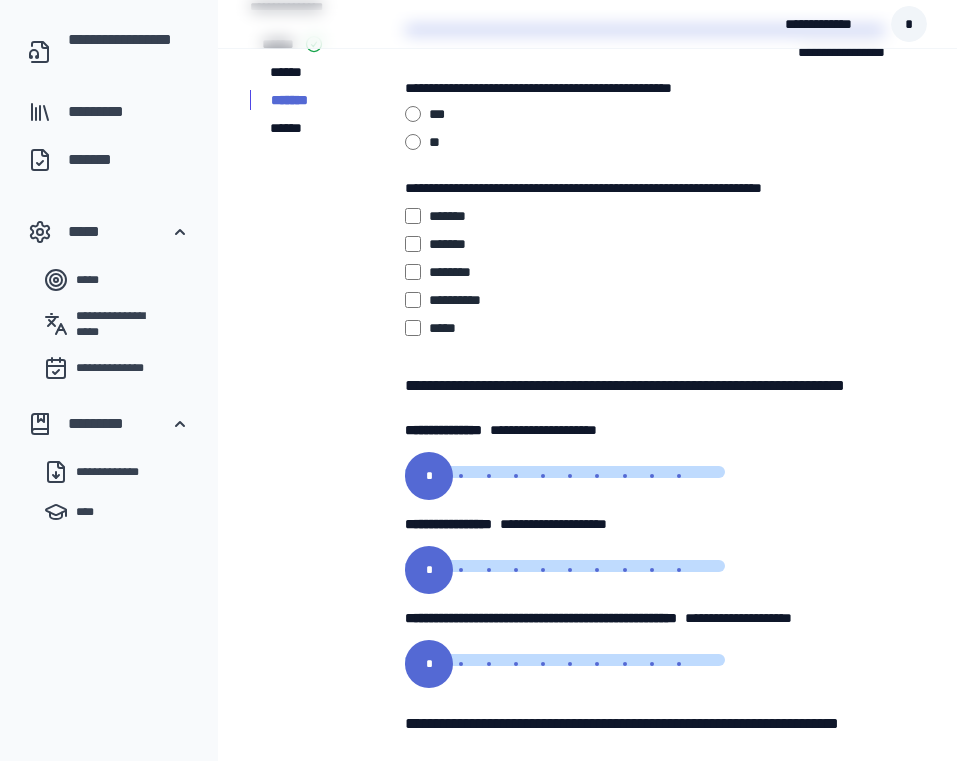 drag, startPoint x: 568, startPoint y: 661, endPoint x: 429, endPoint y: 655, distance: 139.12944 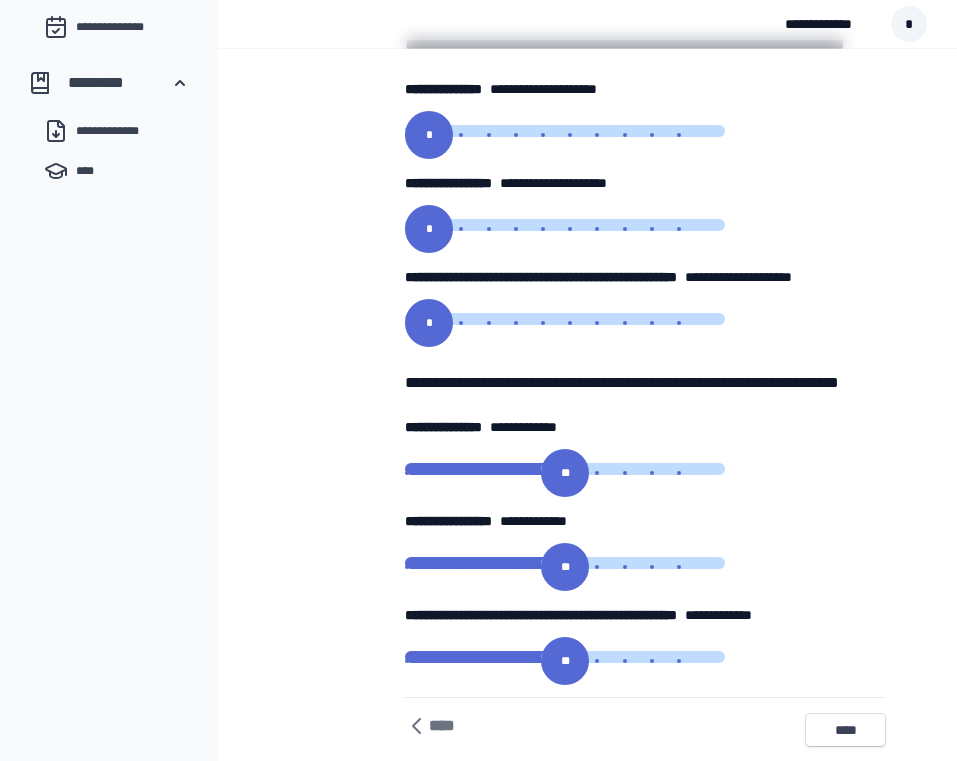scroll, scrollTop: 563, scrollLeft: 0, axis: vertical 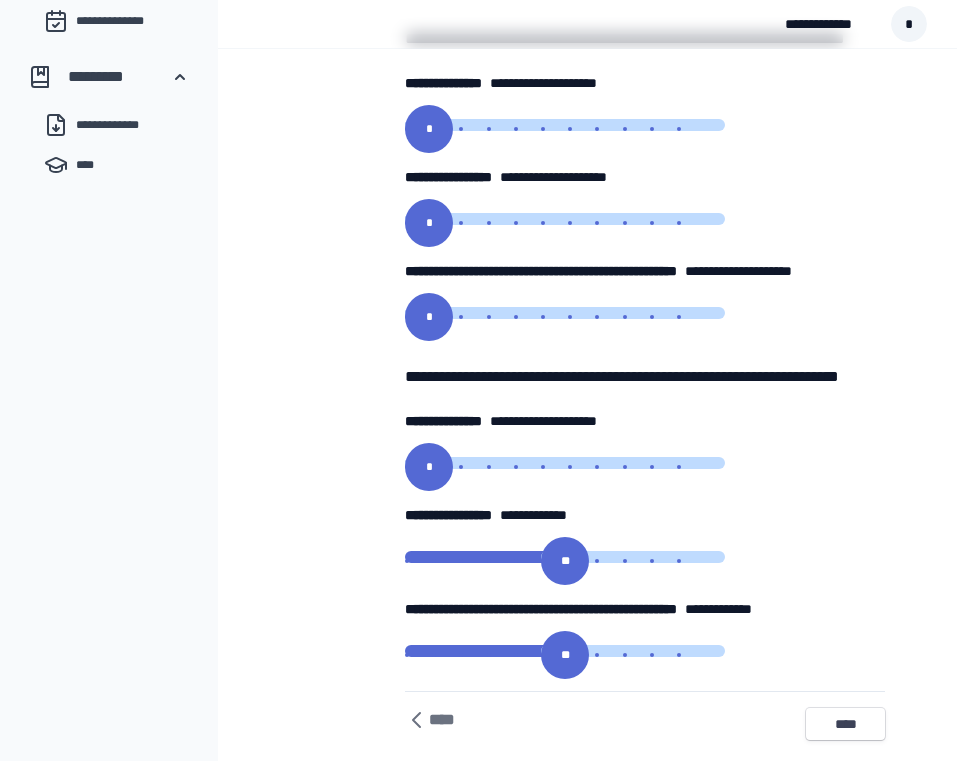 drag, startPoint x: 571, startPoint y: 489, endPoint x: 396, endPoint y: 485, distance: 175.04572 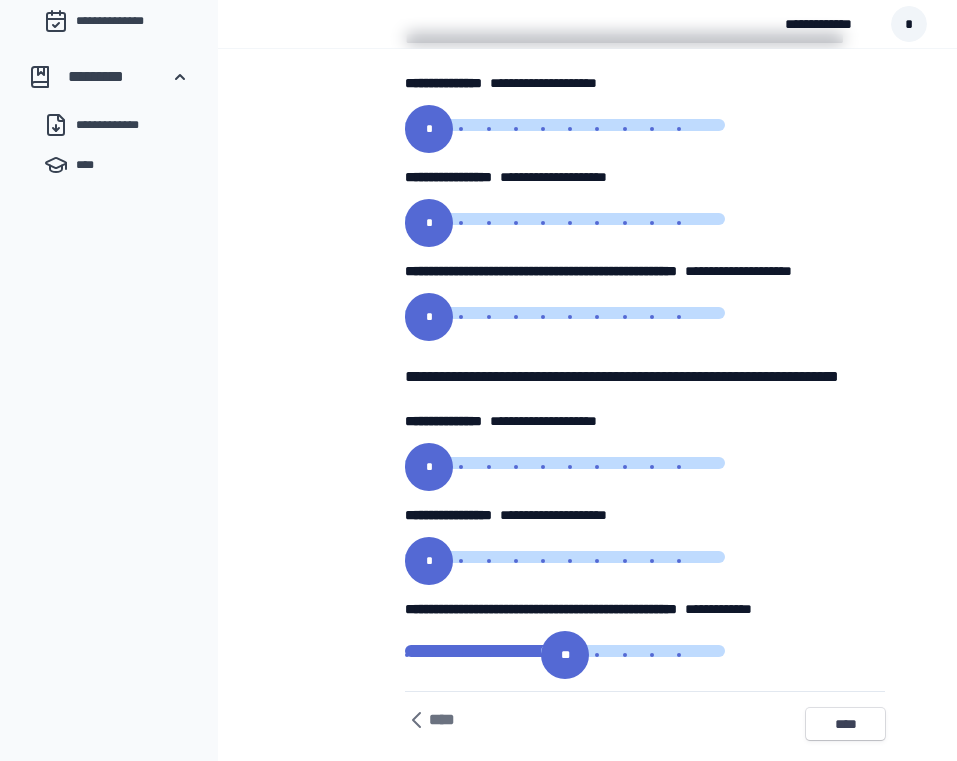 drag, startPoint x: 571, startPoint y: 580, endPoint x: 425, endPoint y: 566, distance: 146.6697 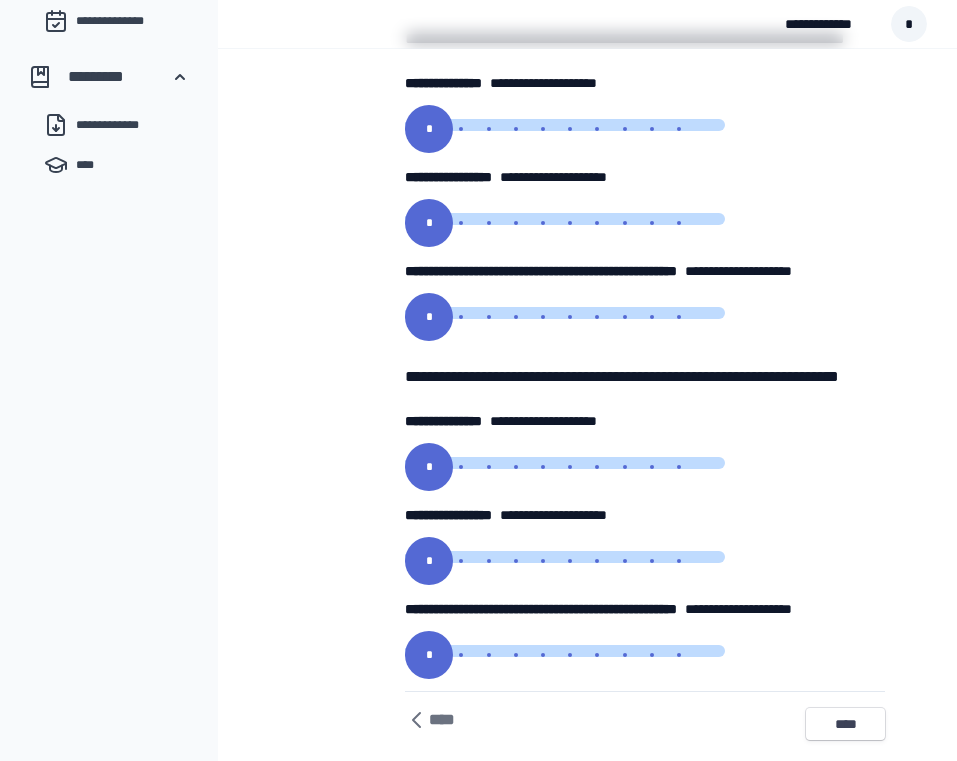 drag, startPoint x: 574, startPoint y: 676, endPoint x: 424, endPoint y: 667, distance: 150.26976 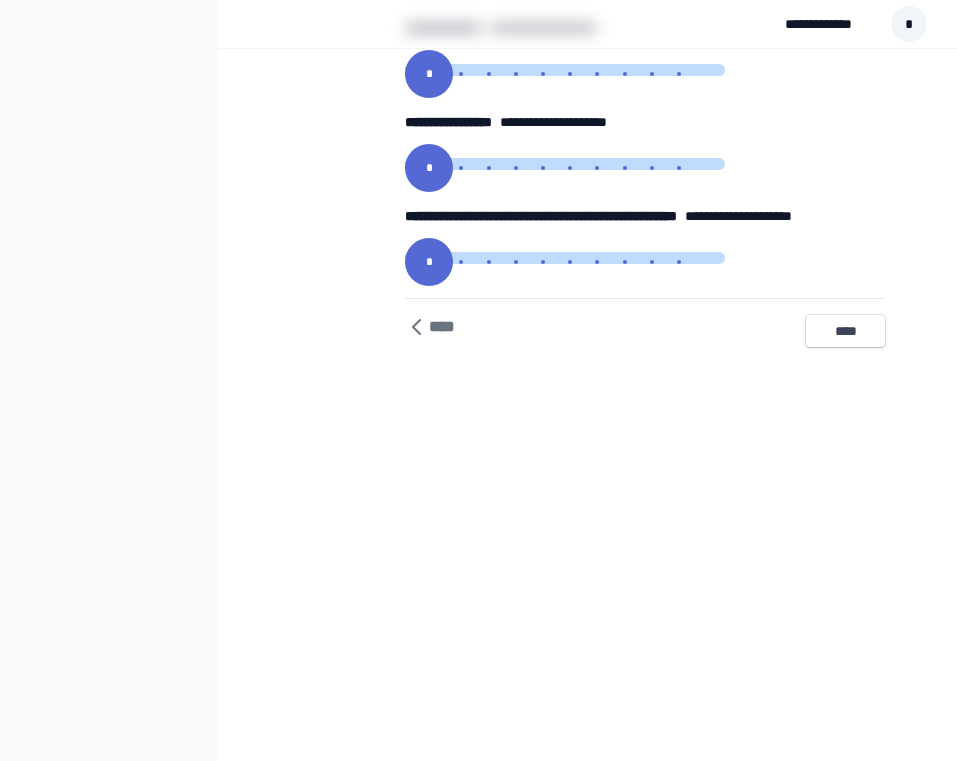 scroll, scrollTop: 999, scrollLeft: 0, axis: vertical 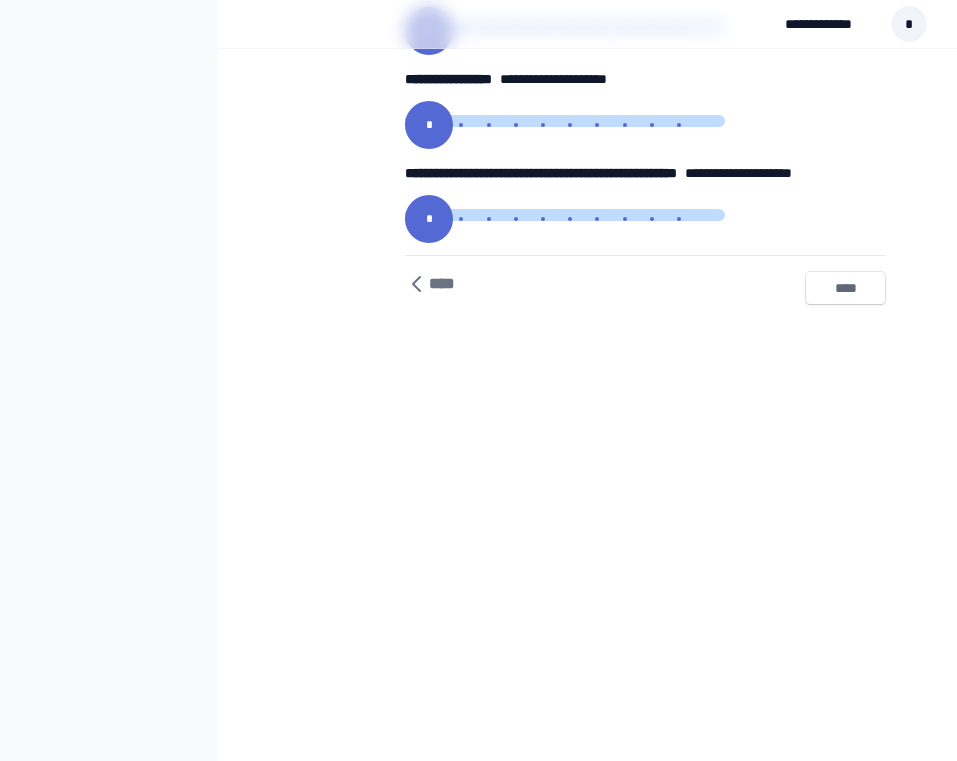 click on "****" at bounding box center (845, 288) 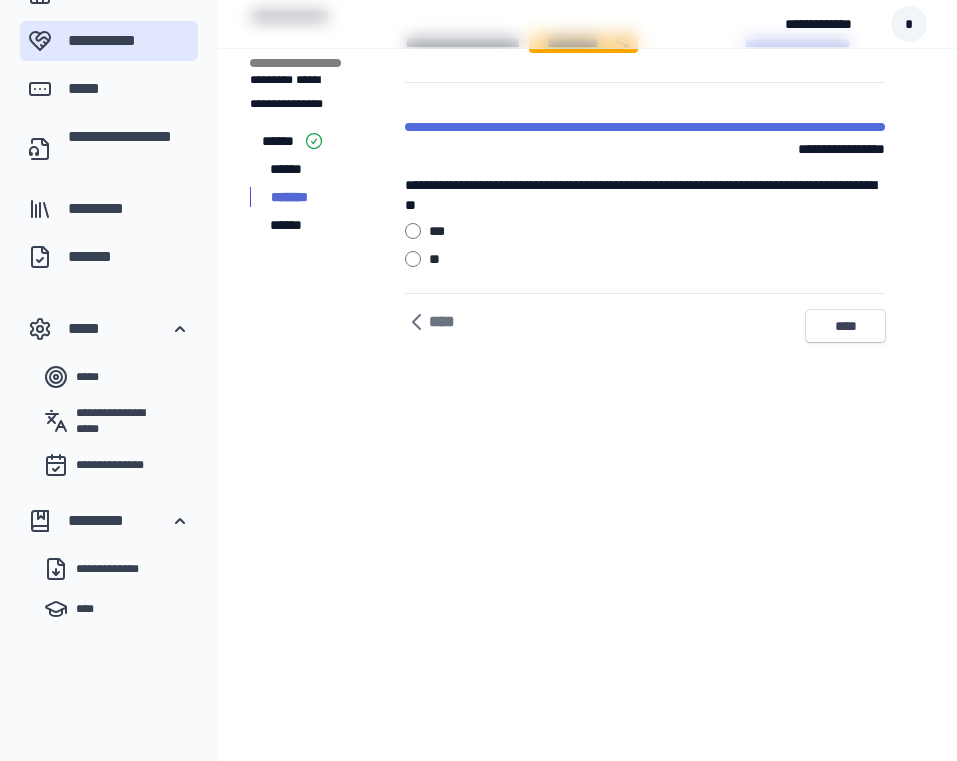 scroll, scrollTop: 66, scrollLeft: 0, axis: vertical 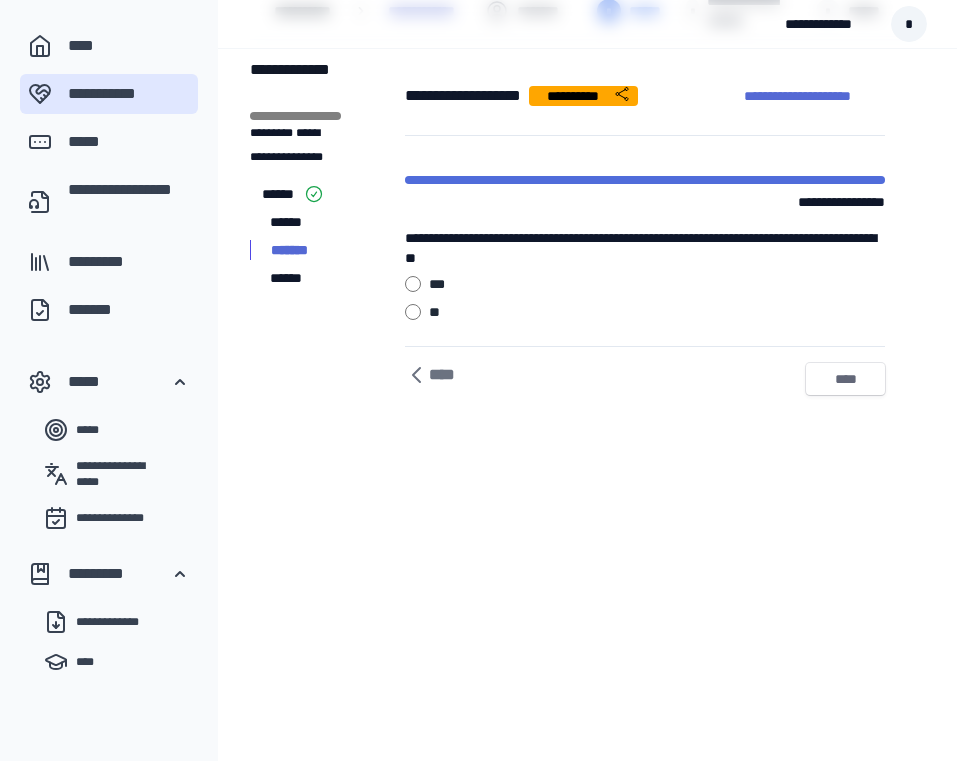 click on "****" at bounding box center [845, 379] 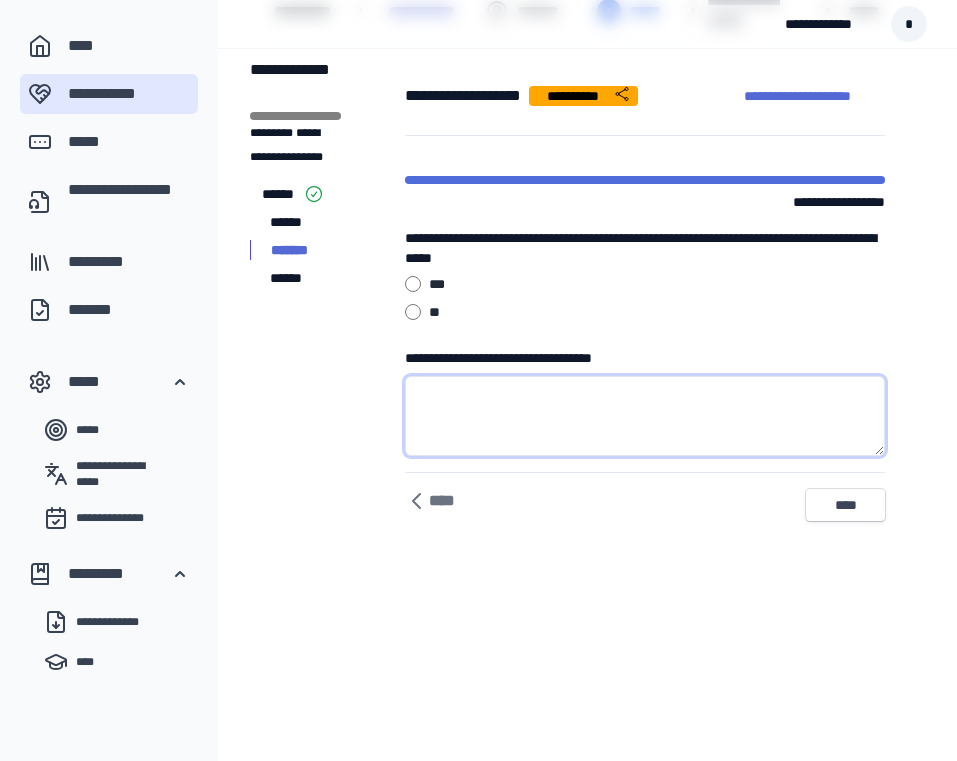 click on "**********" at bounding box center (645, 416) 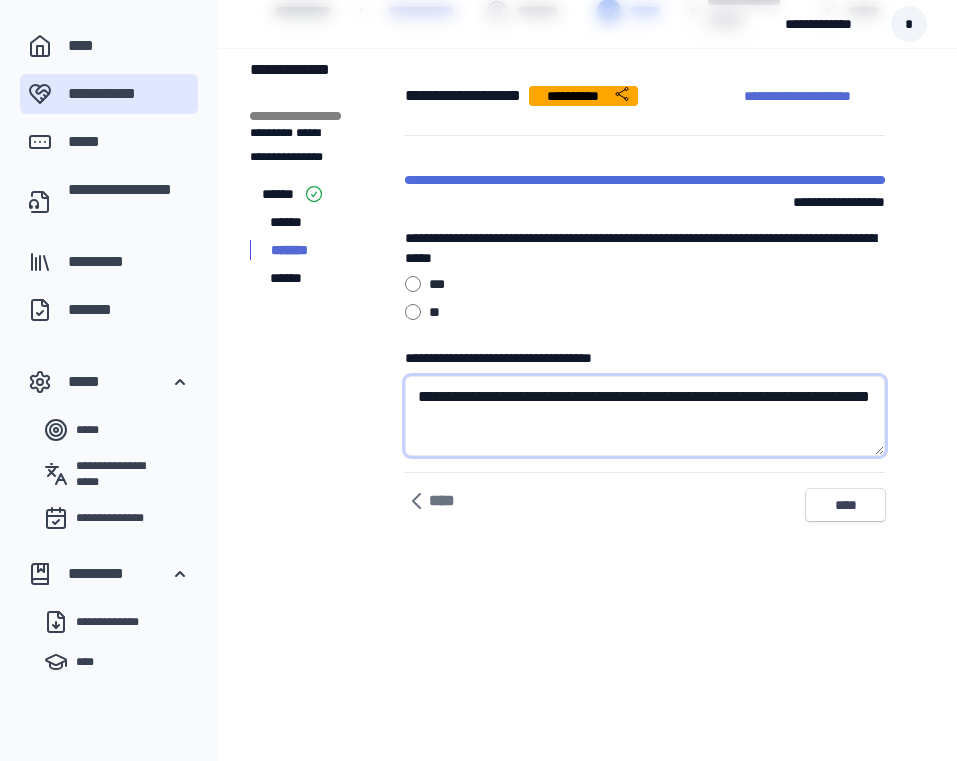 click on "**********" at bounding box center (645, 416) 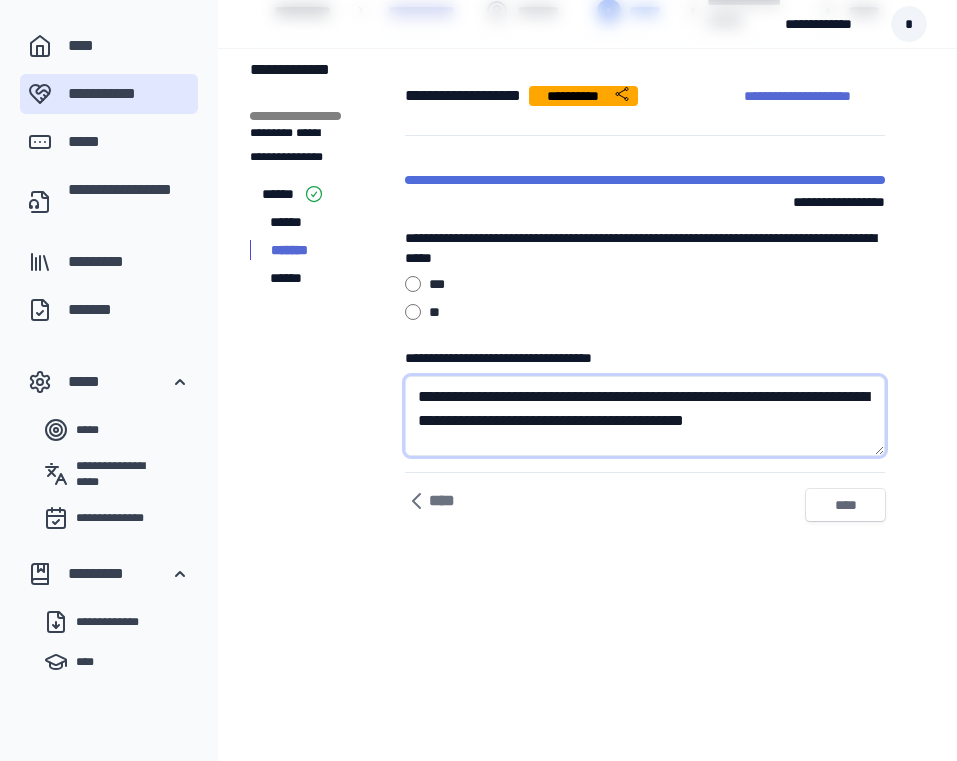 type on "**********" 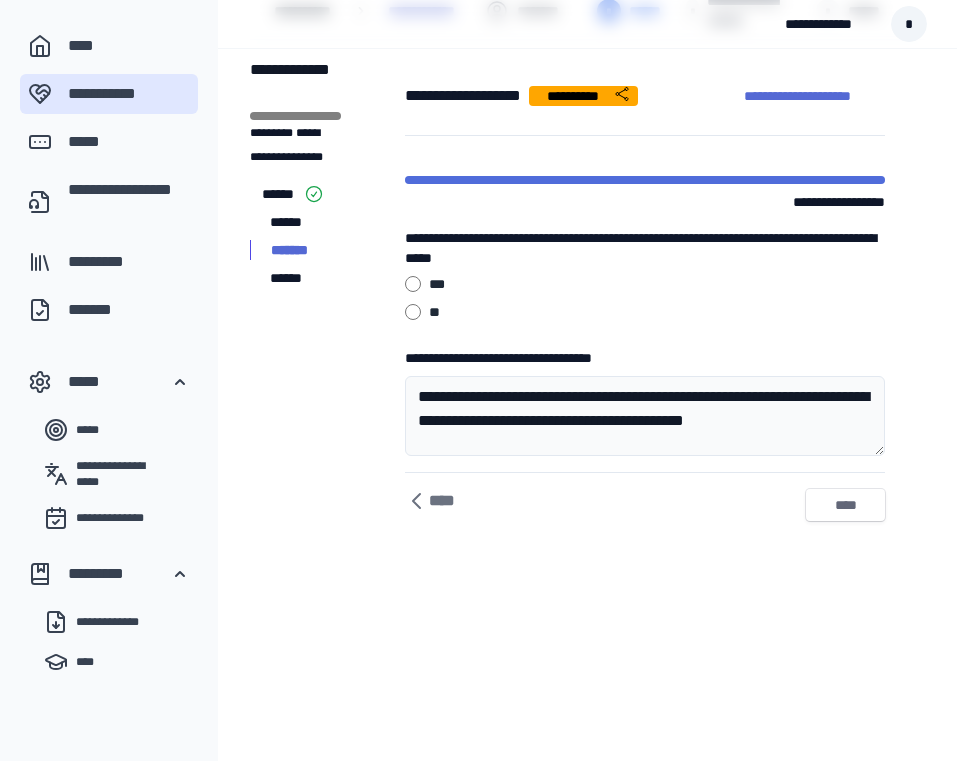 click on "****" at bounding box center (845, 505) 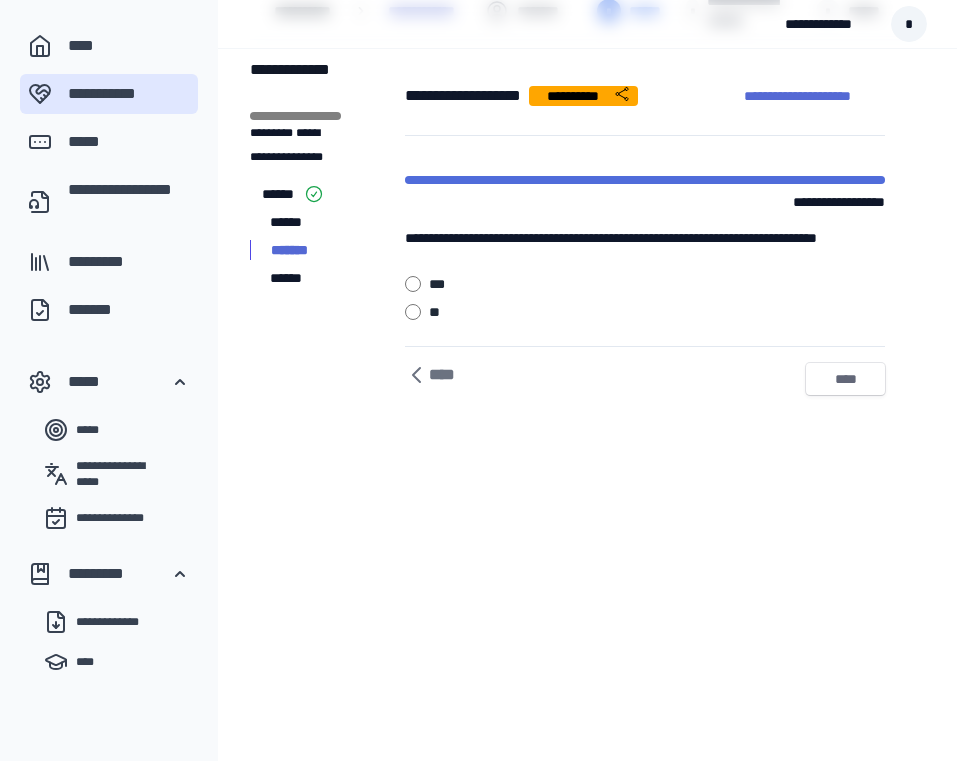 click on "****" at bounding box center [845, 379] 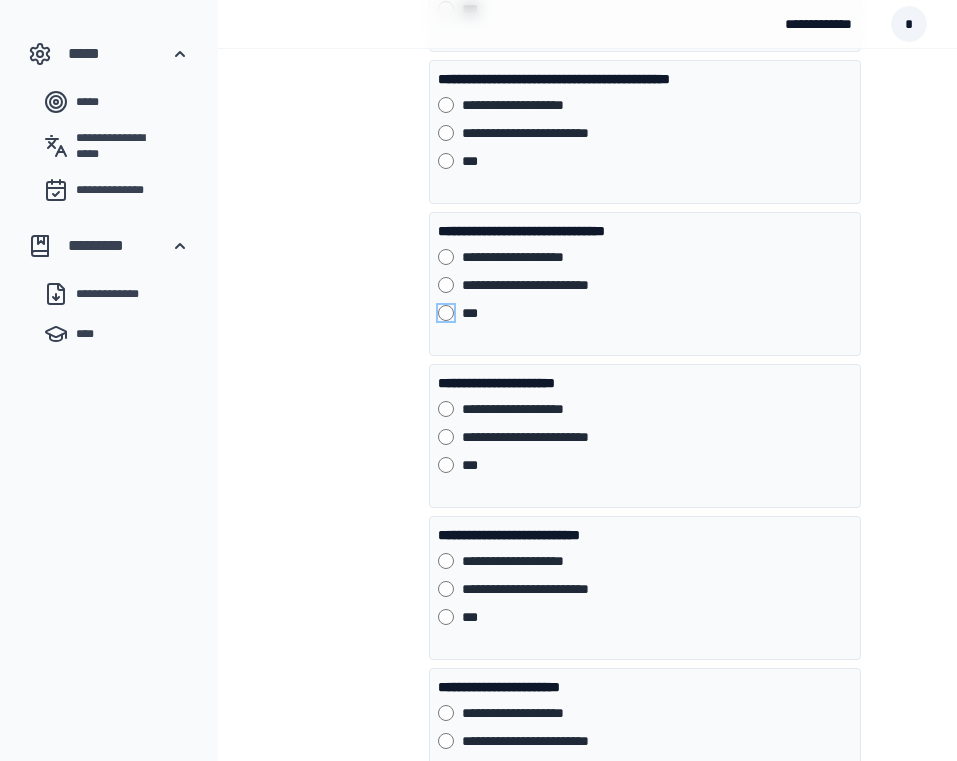 scroll, scrollTop: 439, scrollLeft: 0, axis: vertical 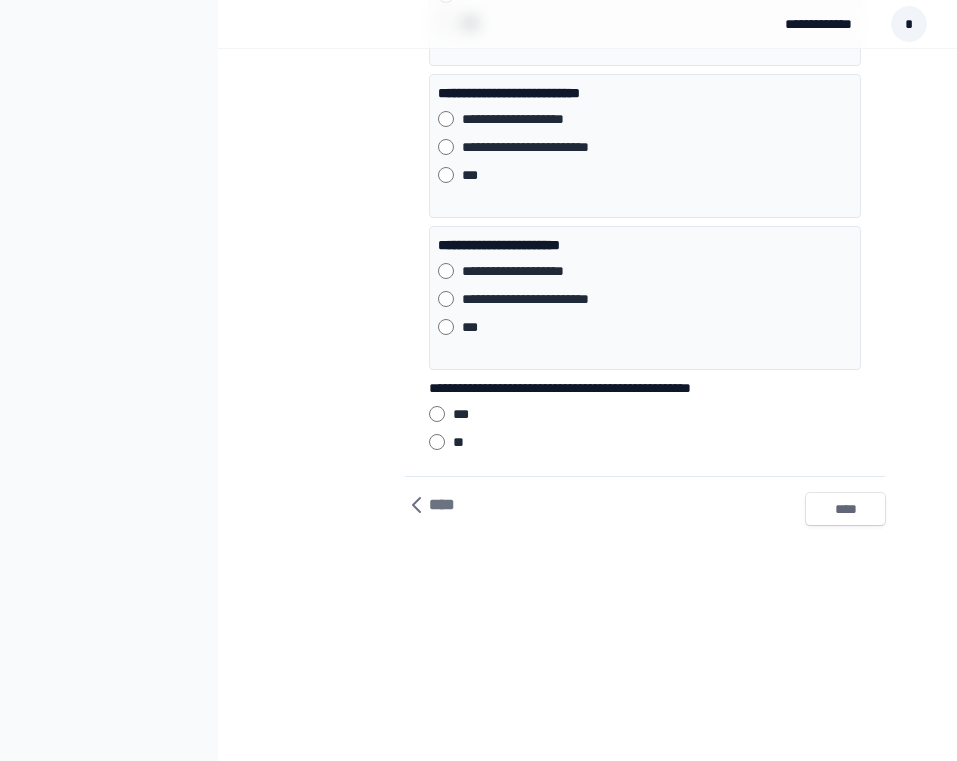 click on "****" at bounding box center [845, 509] 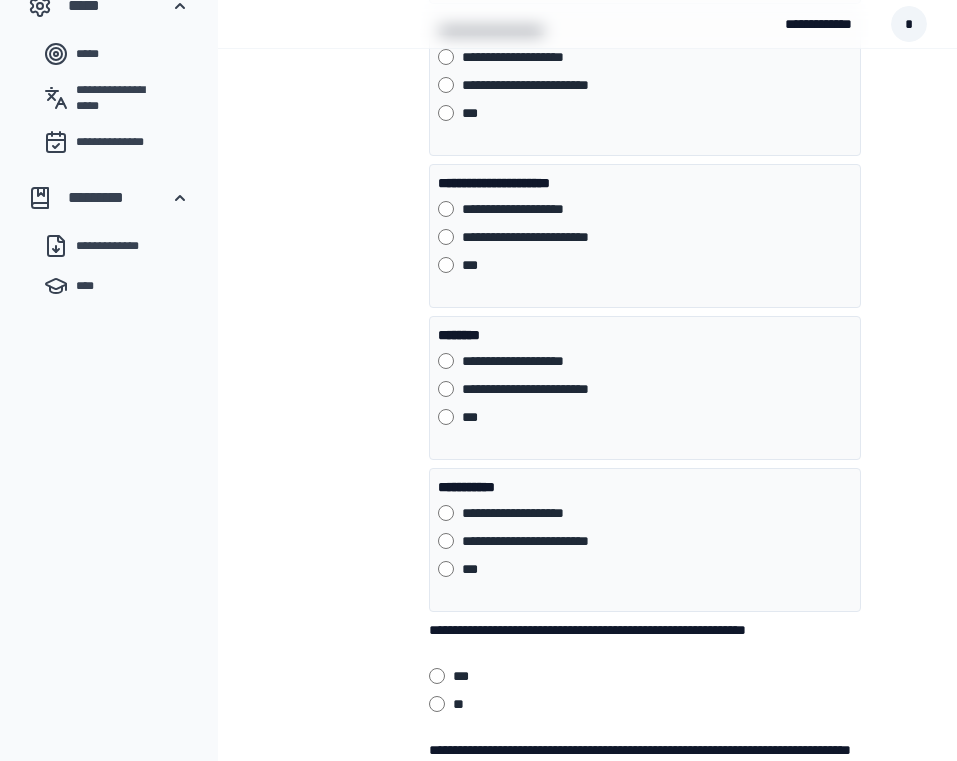 scroll, scrollTop: 0, scrollLeft: 0, axis: both 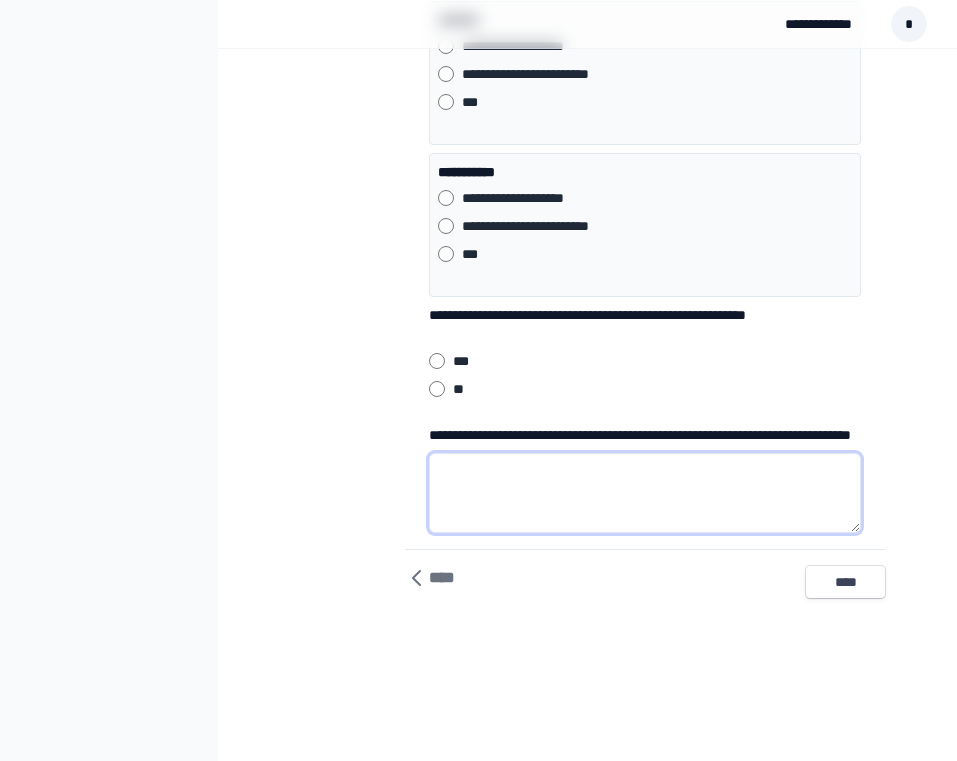 click on "**********" at bounding box center [645, 493] 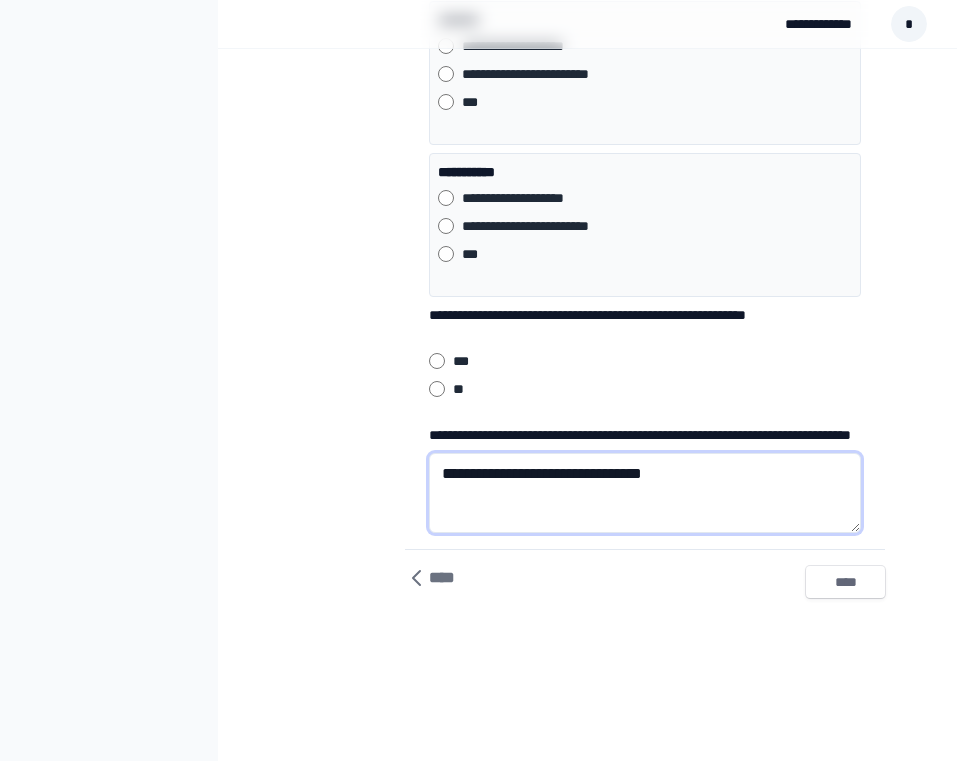 type on "**********" 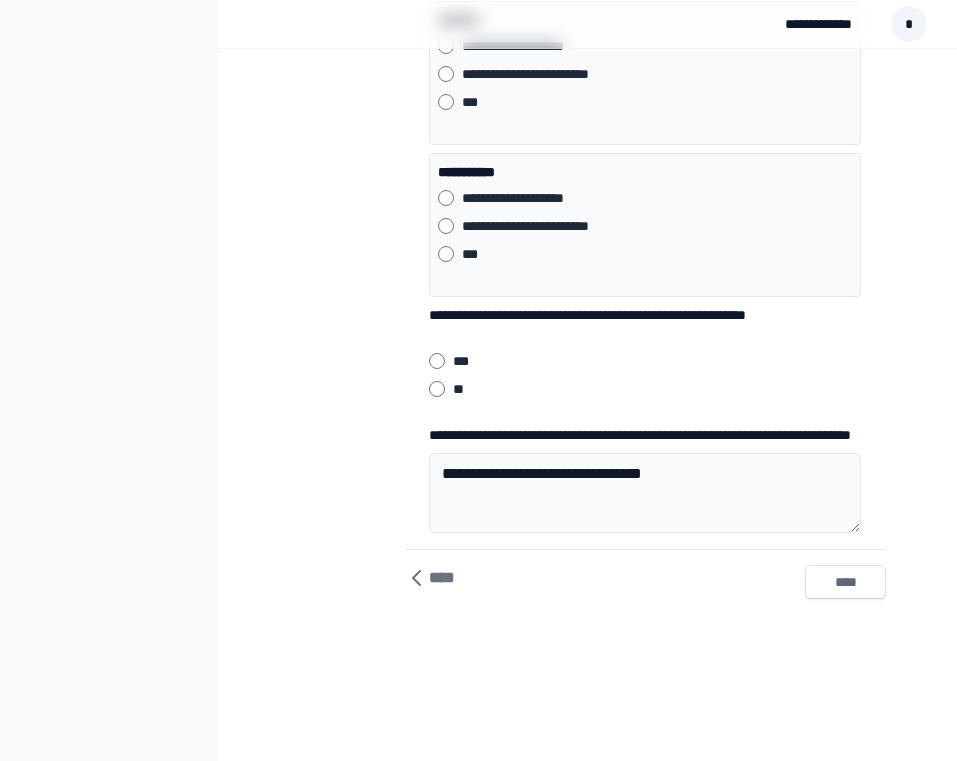click on "****" at bounding box center [845, 582] 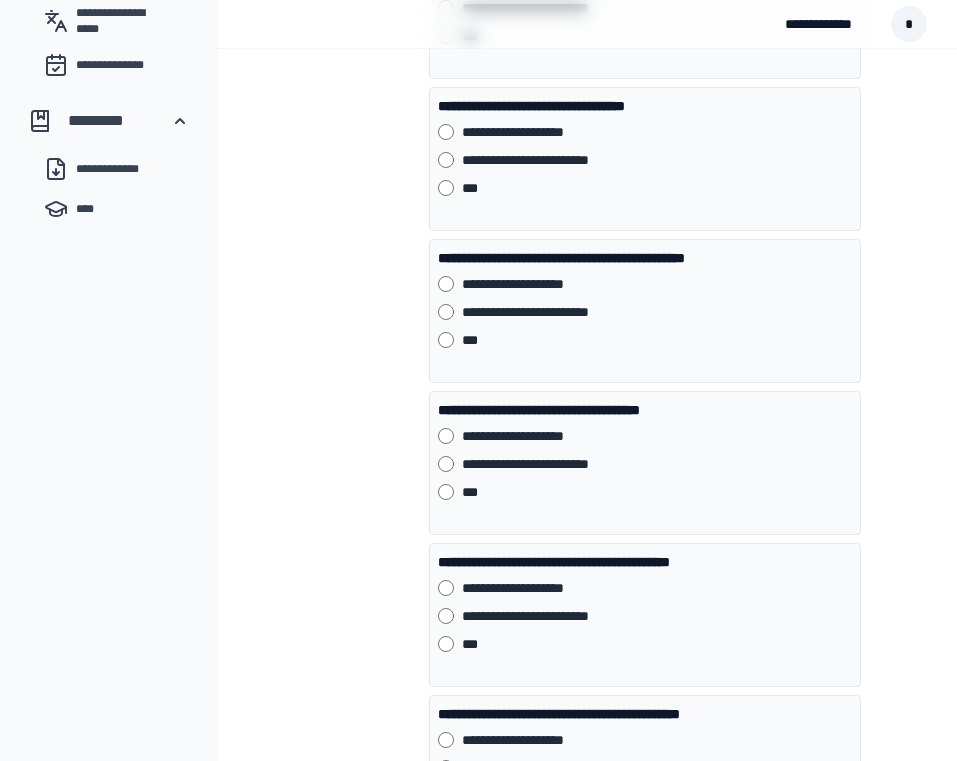 scroll, scrollTop: 140, scrollLeft: 0, axis: vertical 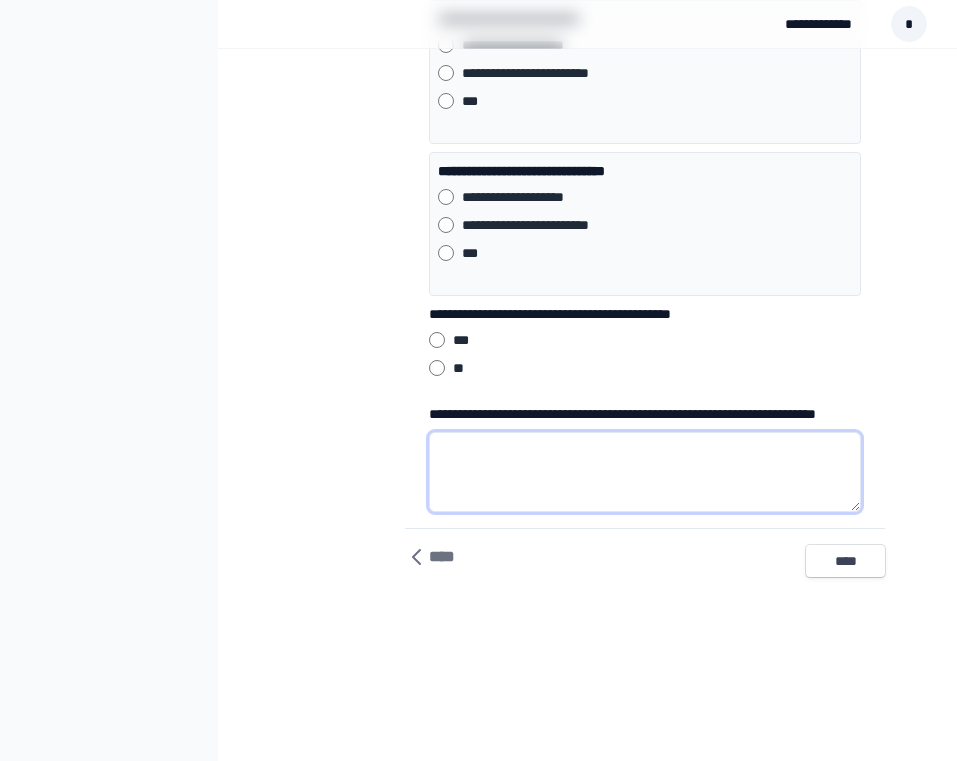 click on "**********" at bounding box center (645, 472) 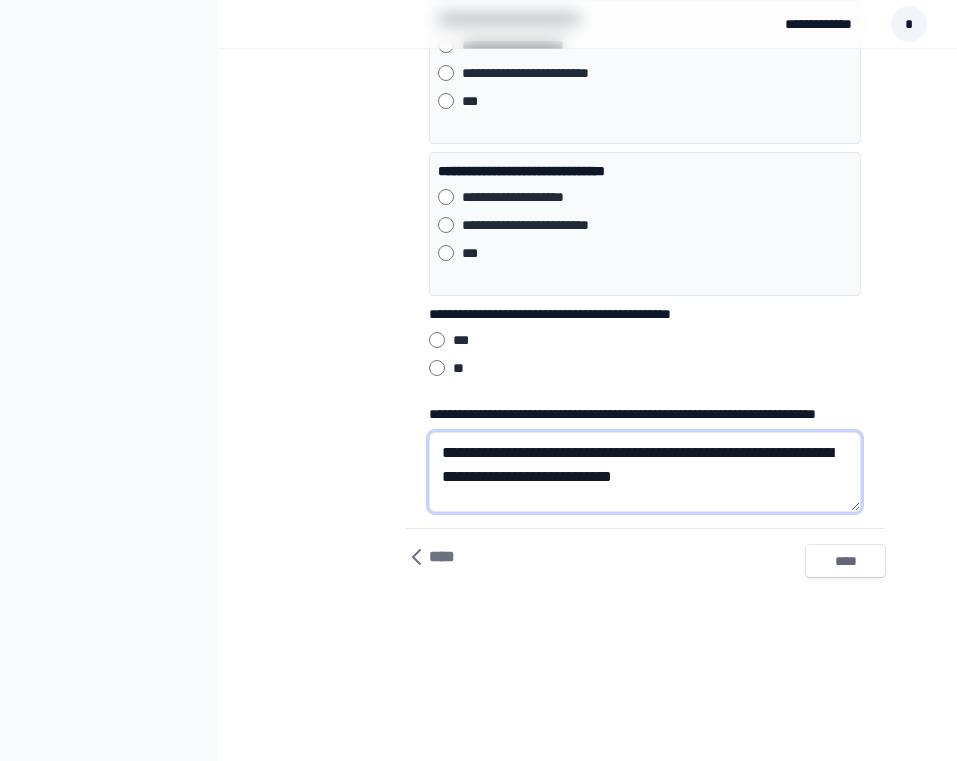 type on "**********" 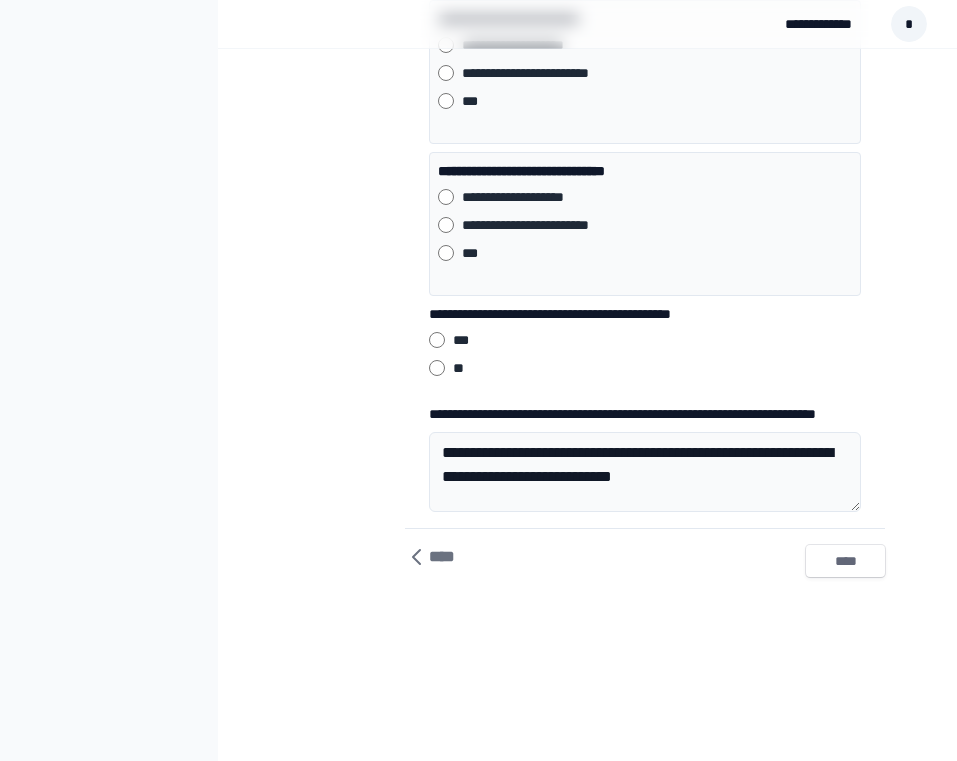 click on "****" at bounding box center (845, 561) 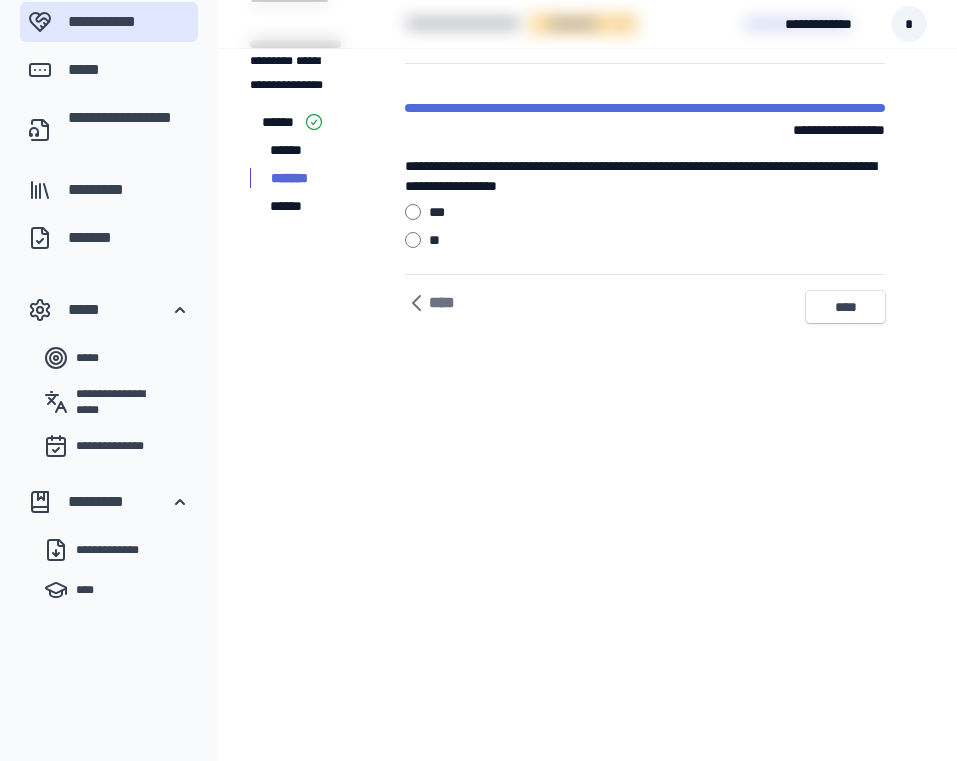 scroll, scrollTop: 134, scrollLeft: 0, axis: vertical 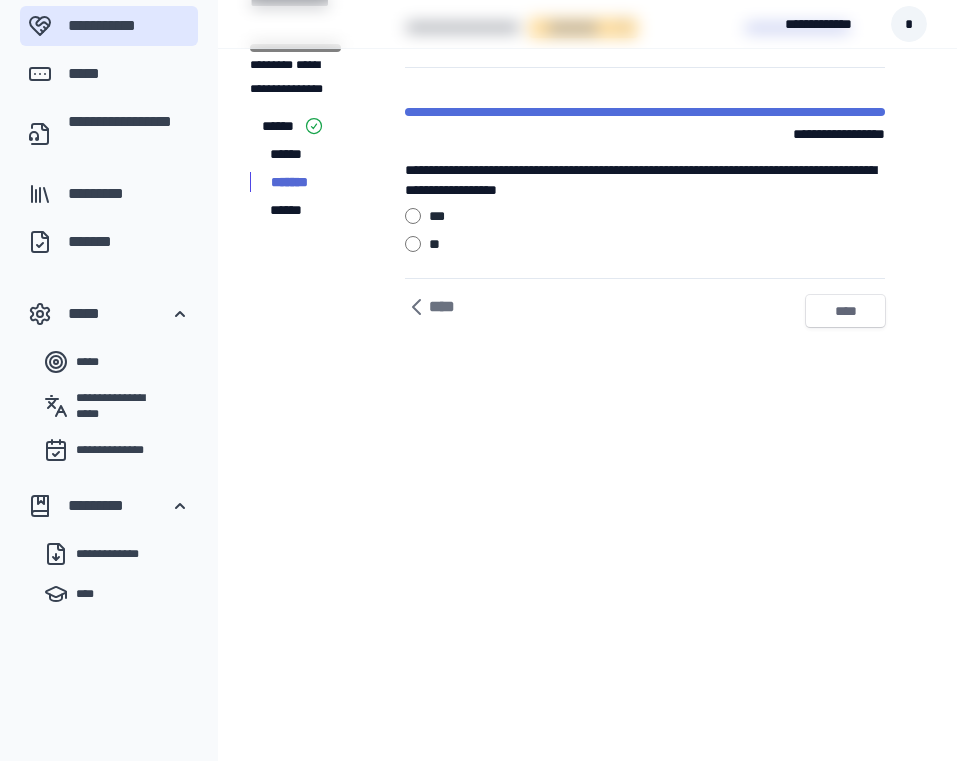 click on "****" at bounding box center [845, 311] 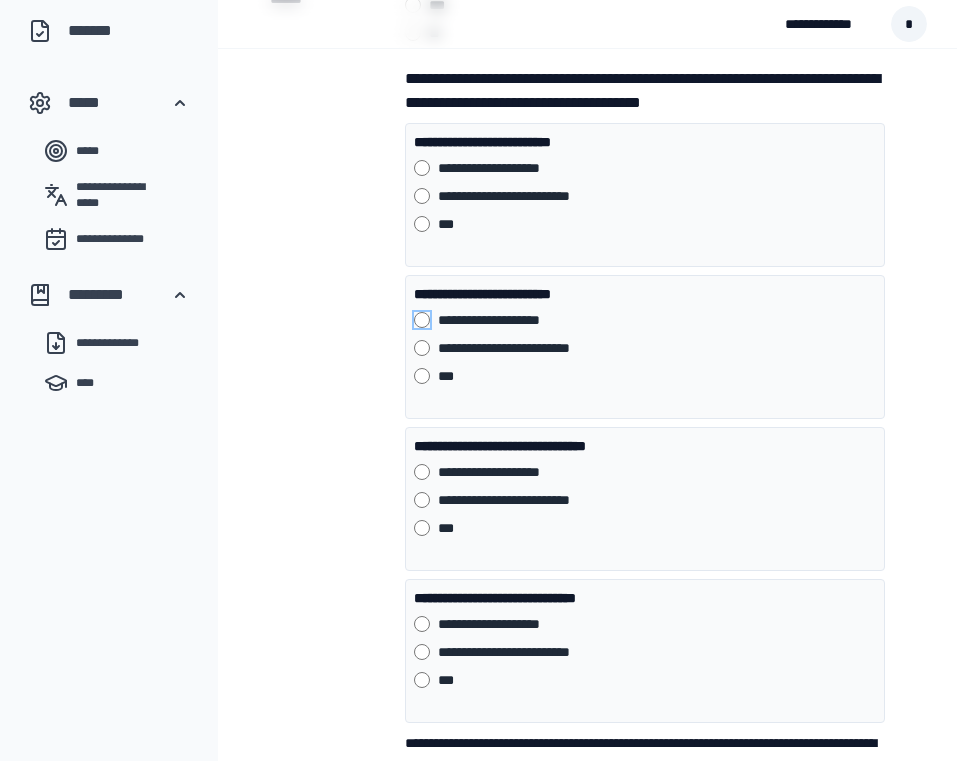 scroll, scrollTop: 348, scrollLeft: 0, axis: vertical 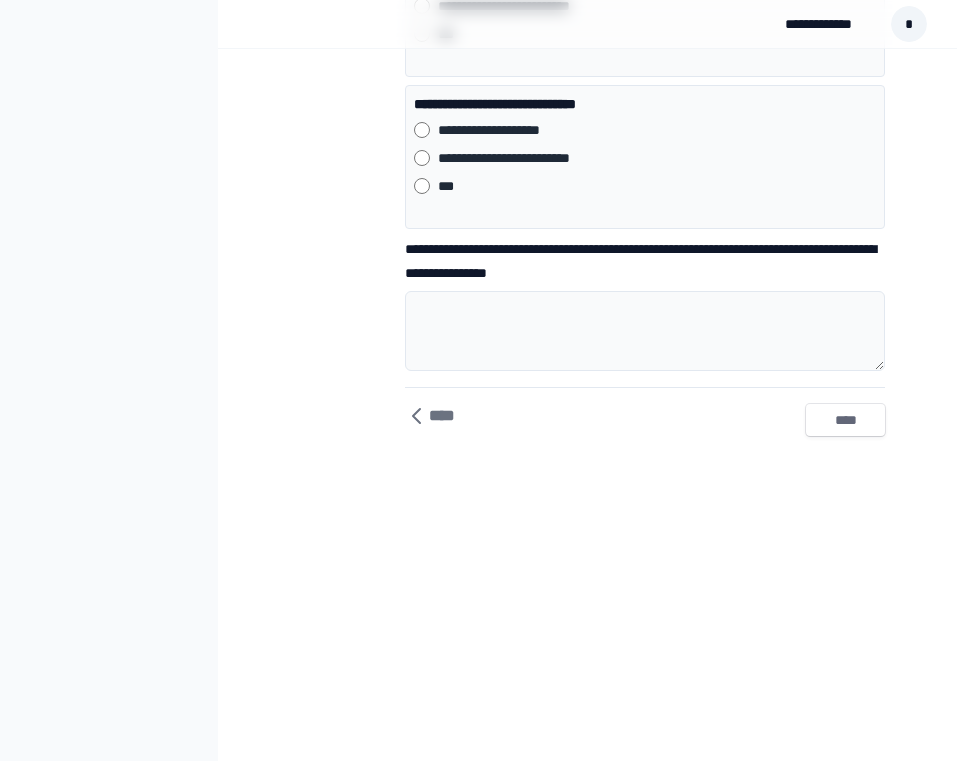 click on "****" at bounding box center (845, 420) 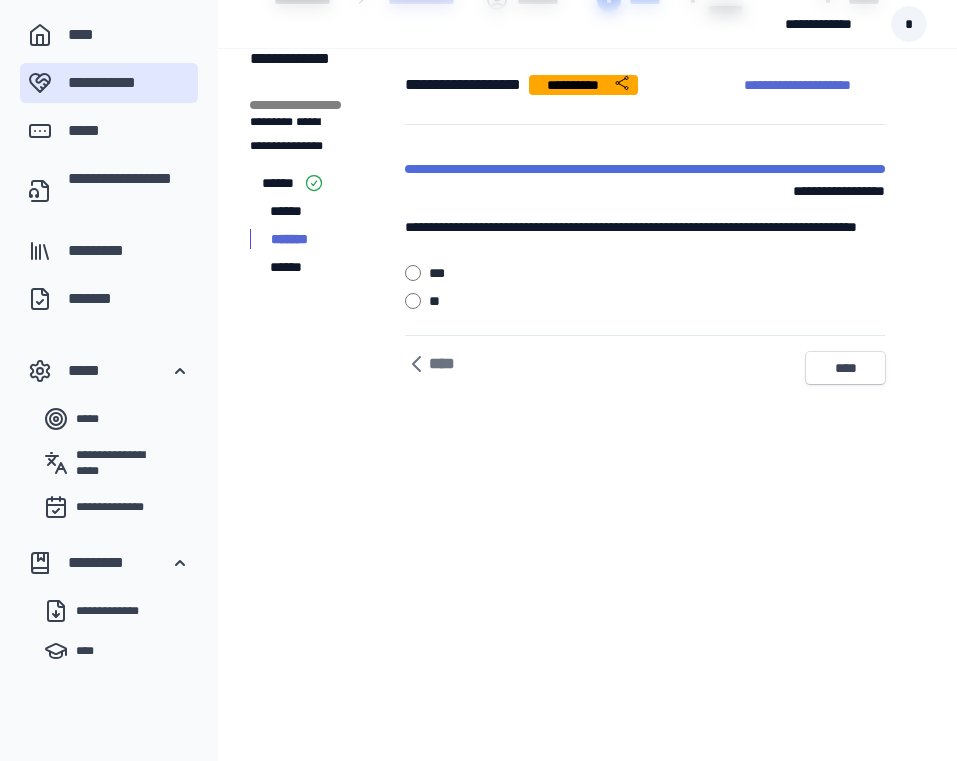 scroll, scrollTop: 0, scrollLeft: 0, axis: both 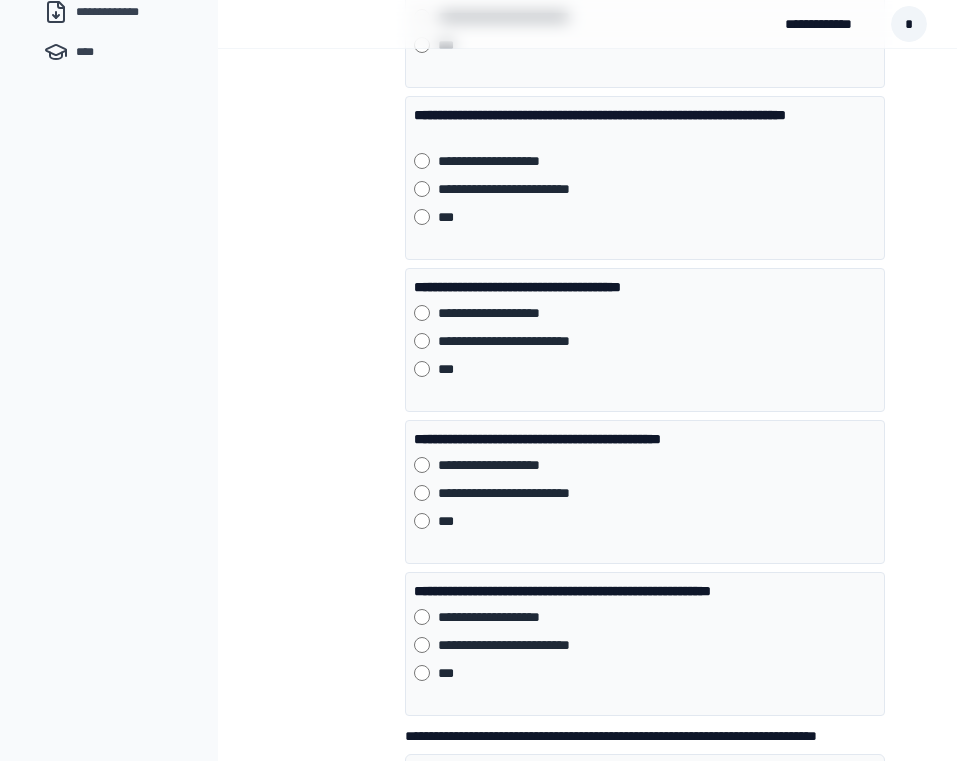 click on "**********" at bounding box center [645, 469] 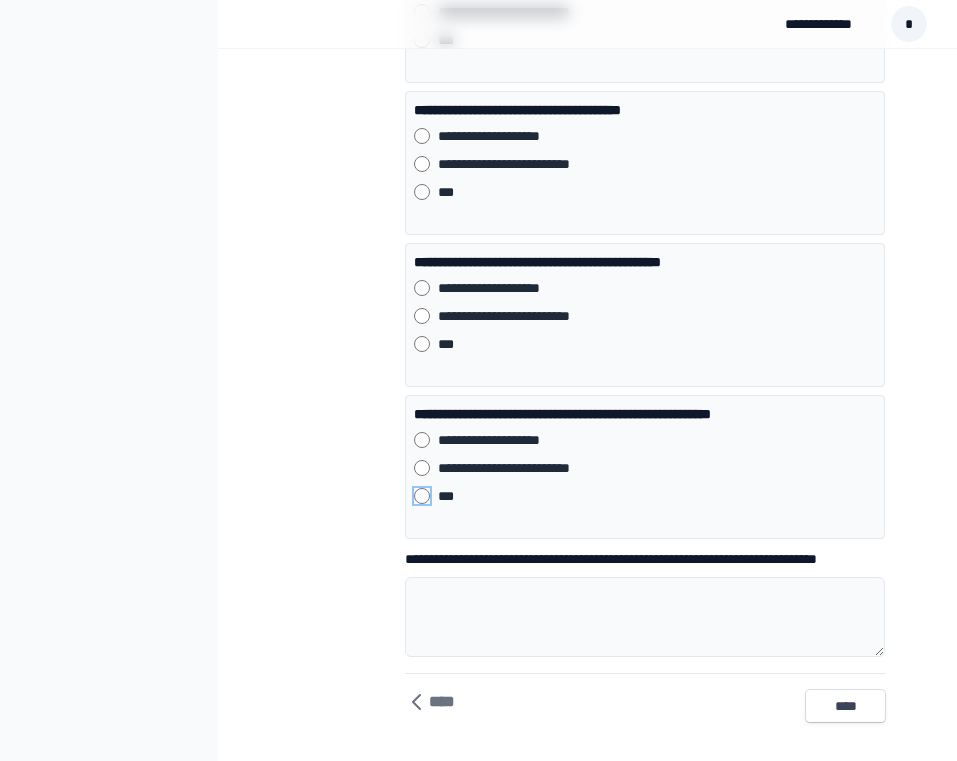 scroll, scrollTop: 856, scrollLeft: 0, axis: vertical 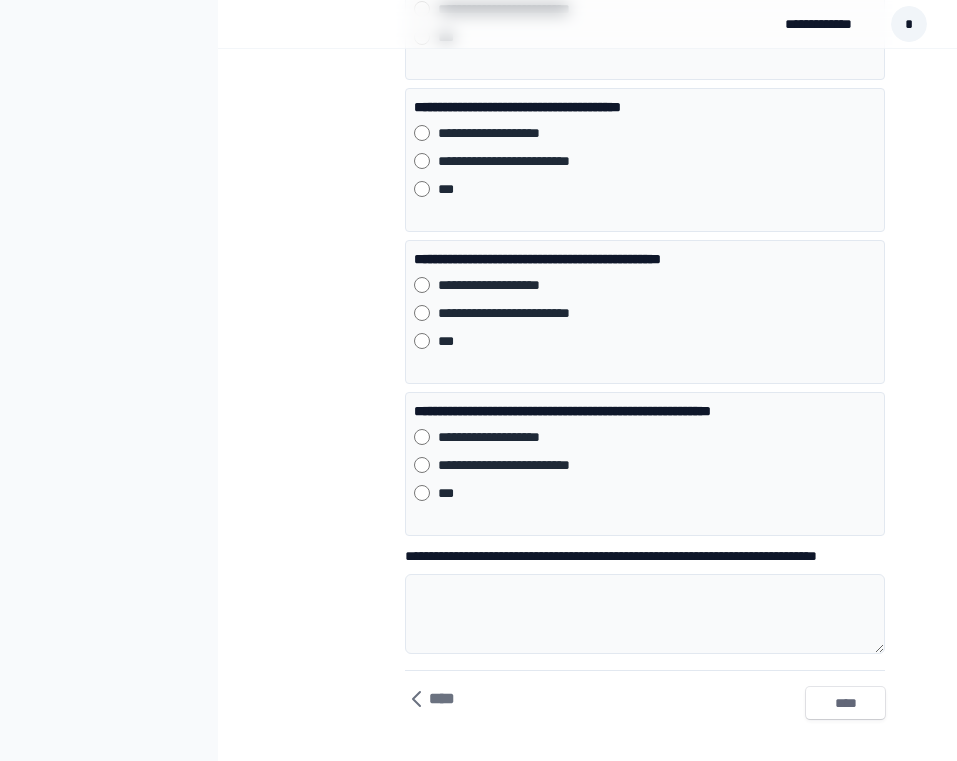 click on "****" at bounding box center [845, 703] 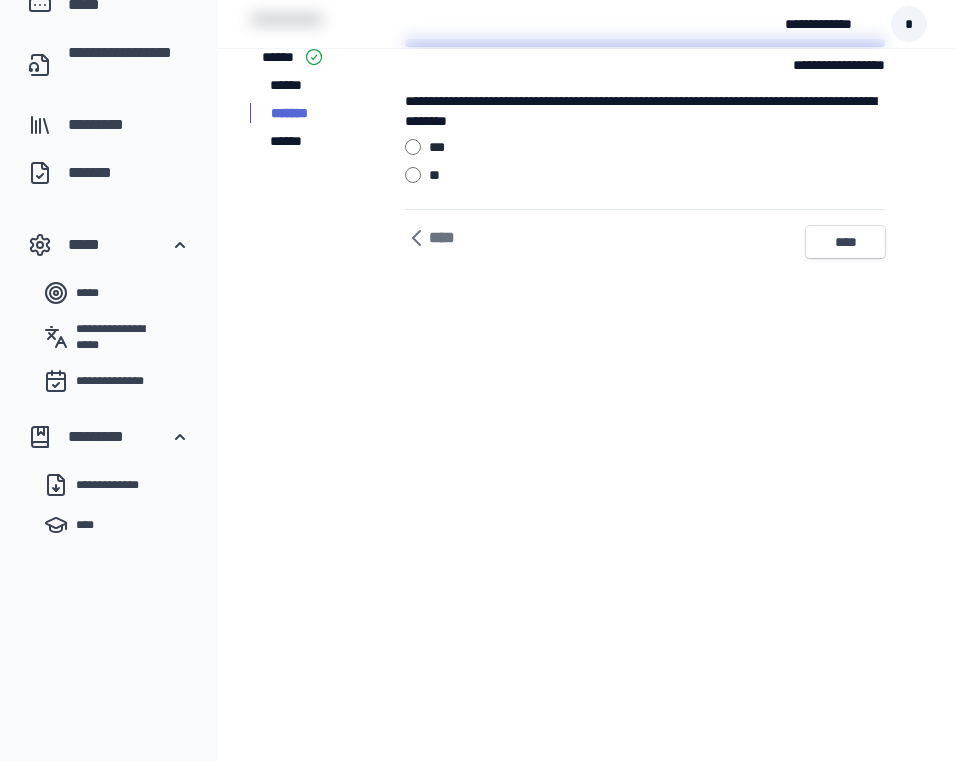 scroll, scrollTop: 0, scrollLeft: 0, axis: both 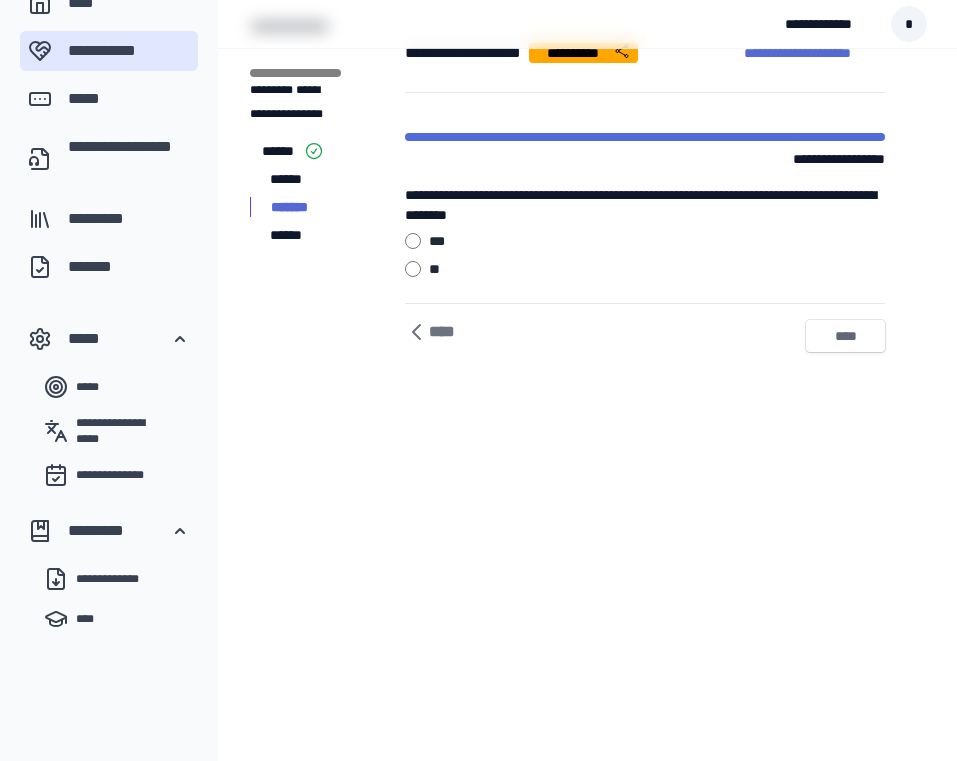 click on "****" at bounding box center (845, 336) 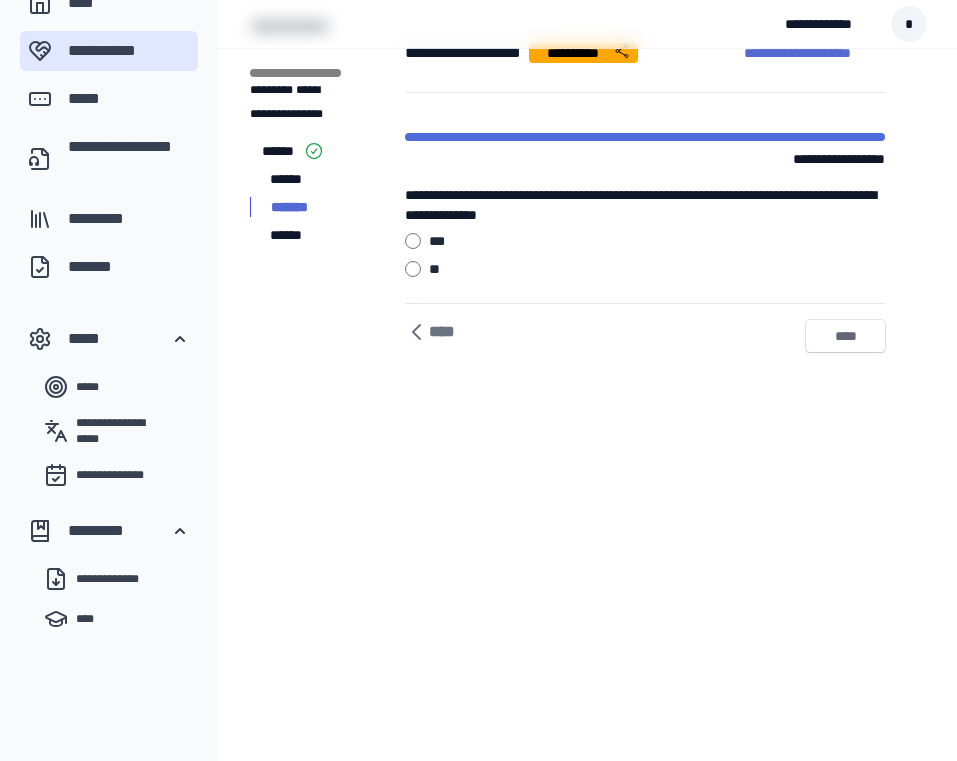 click on "****" at bounding box center [845, 336] 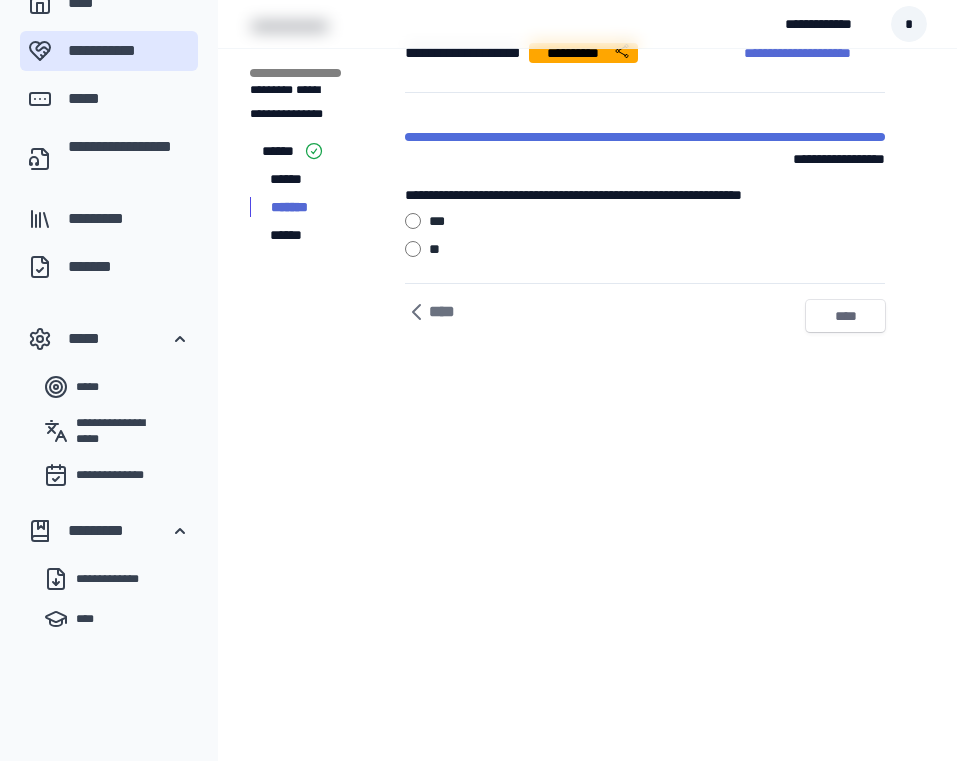 click on "****" at bounding box center (845, 316) 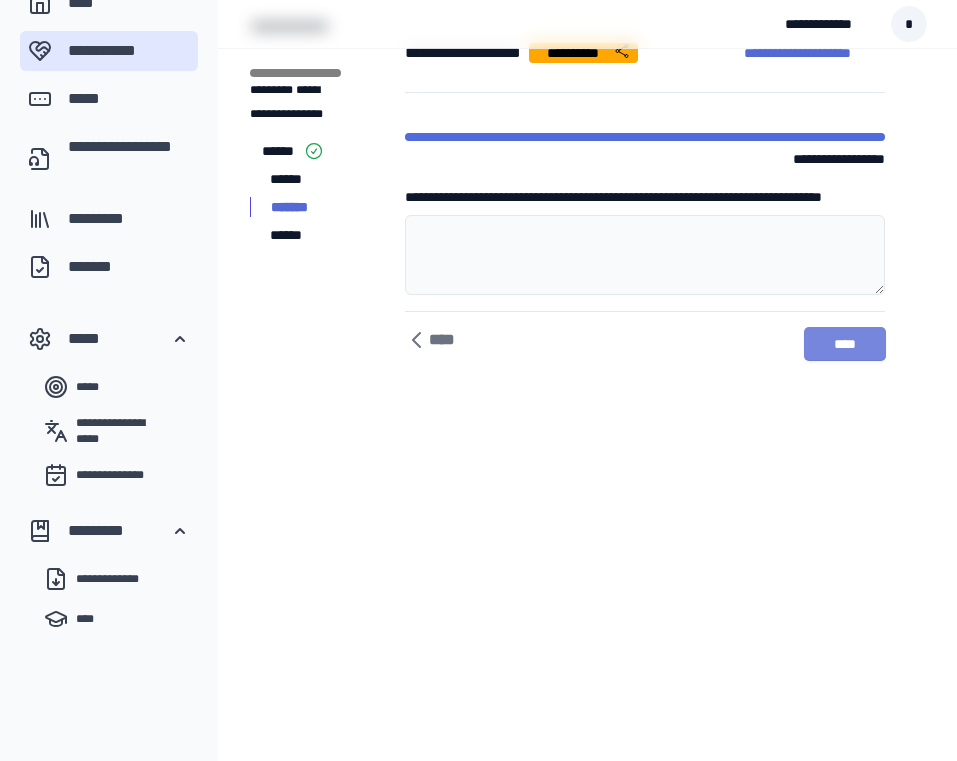 click on "****" at bounding box center (845, 344) 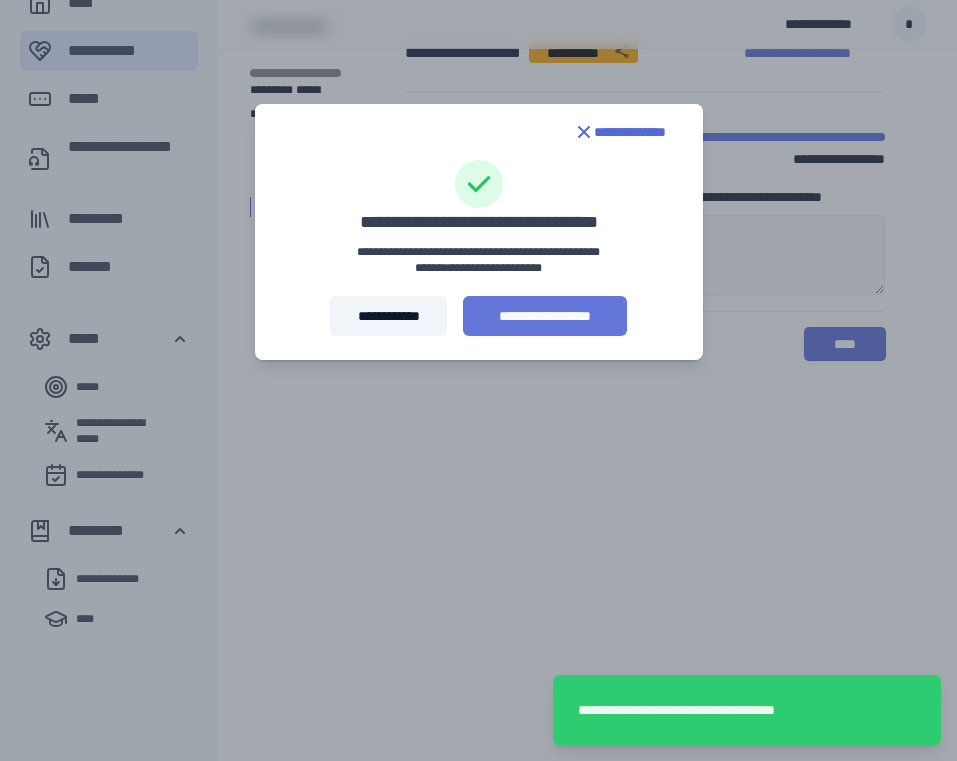 click on "**********" at bounding box center [544, 316] 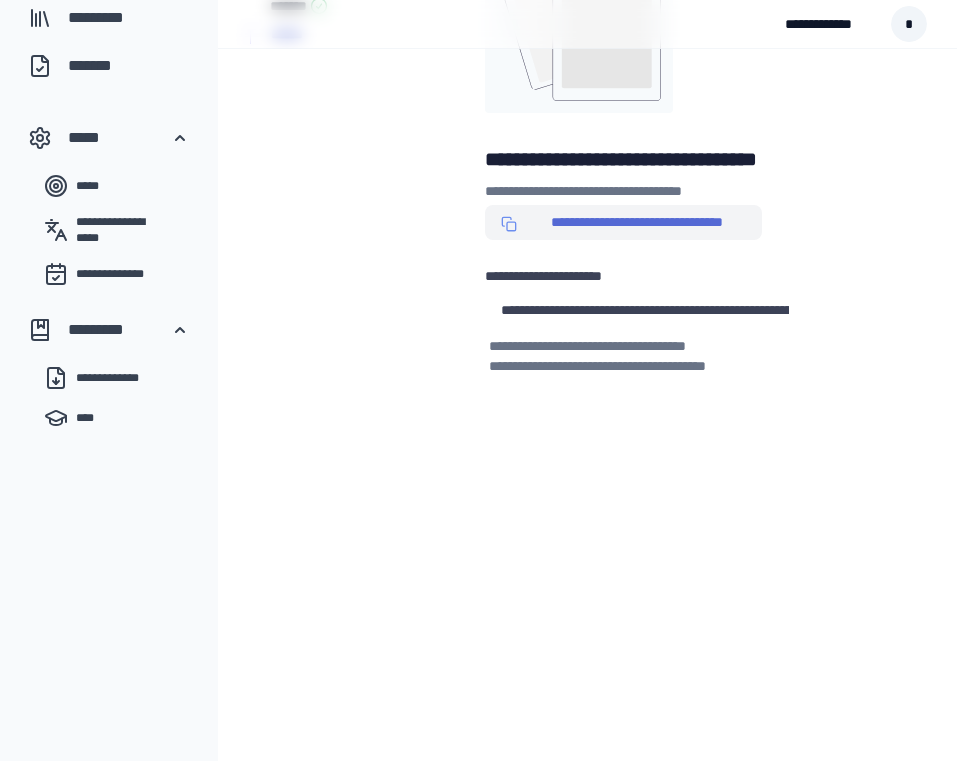 scroll, scrollTop: 0, scrollLeft: 0, axis: both 